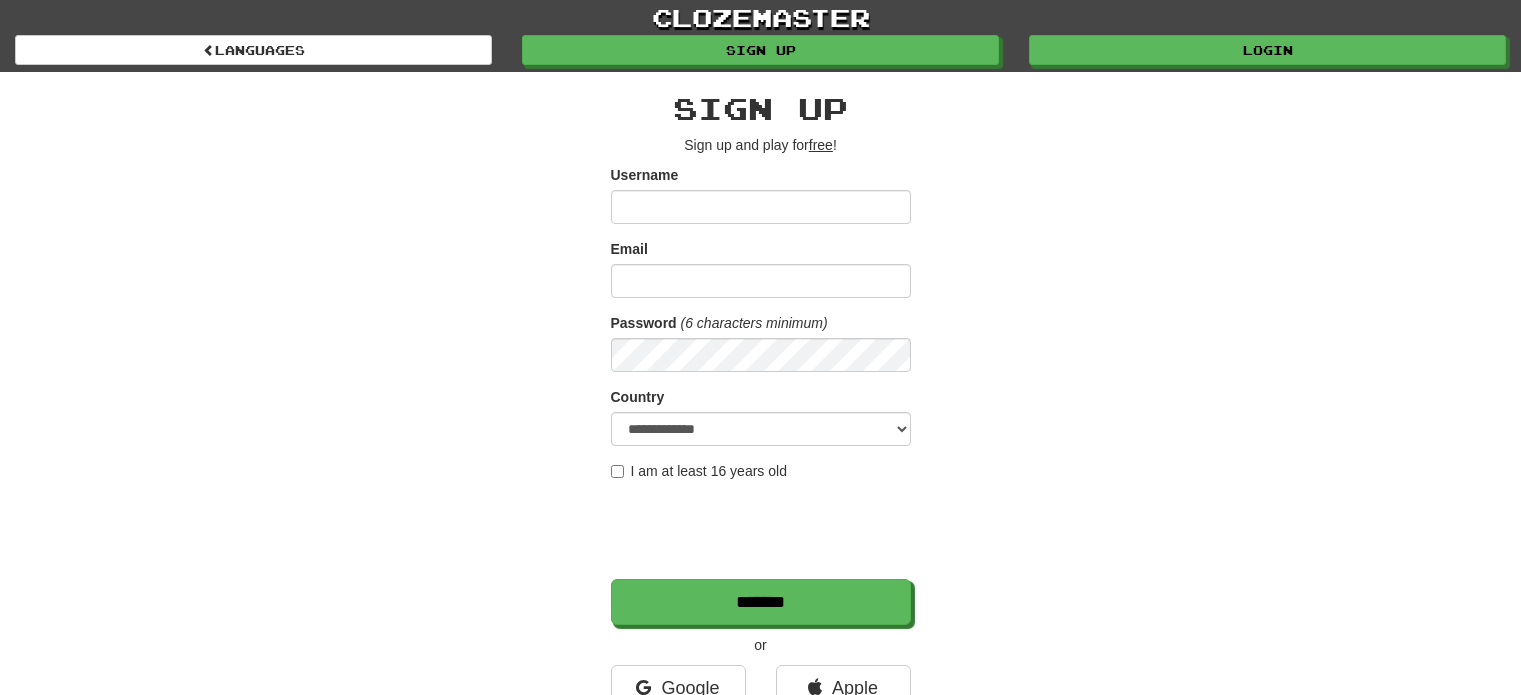 scroll, scrollTop: 0, scrollLeft: 0, axis: both 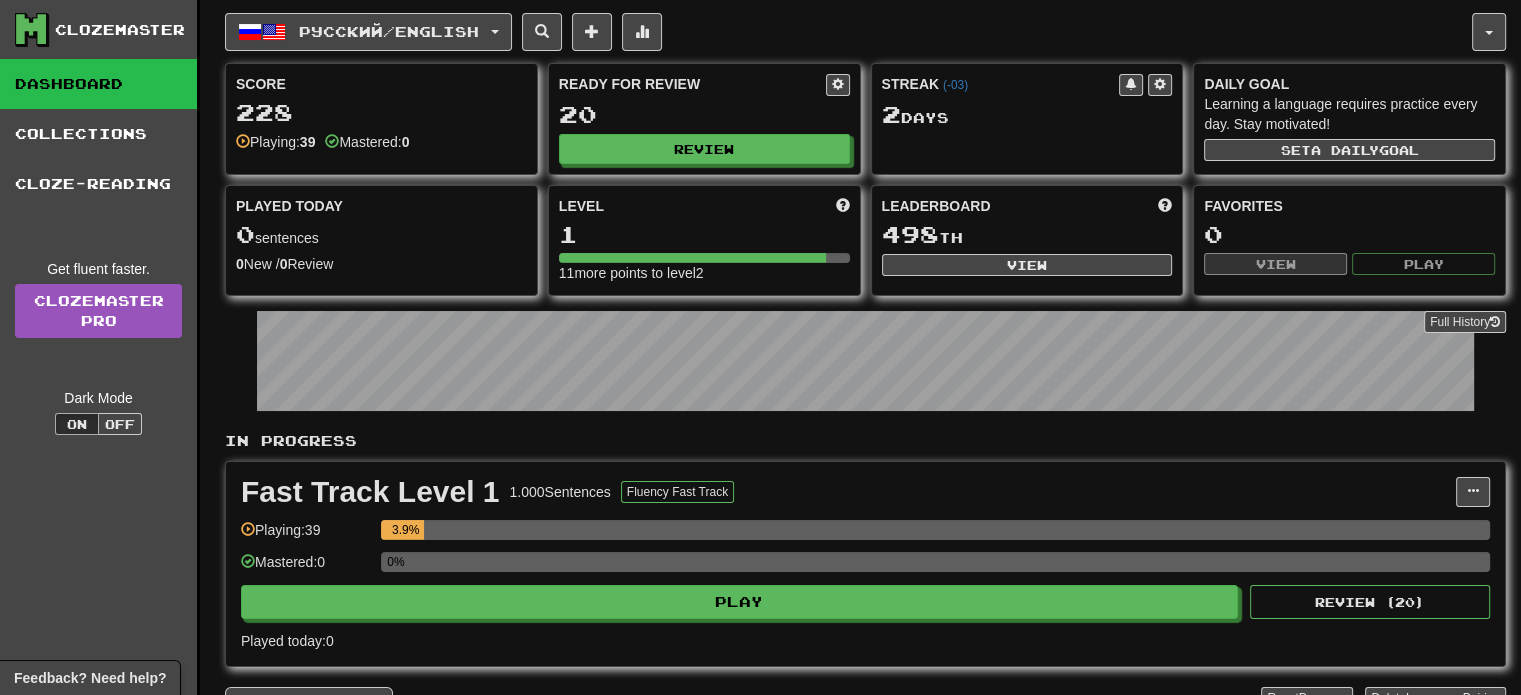 click on "Fast Track Level 1 1.000  Sentences Fluency Fast Track Manage Sentences Unpin from Dashboard  Playing:  39 3.9%  Mastered:  0 0% Play Review ( 20 ) Played today:  0" at bounding box center [865, 564] 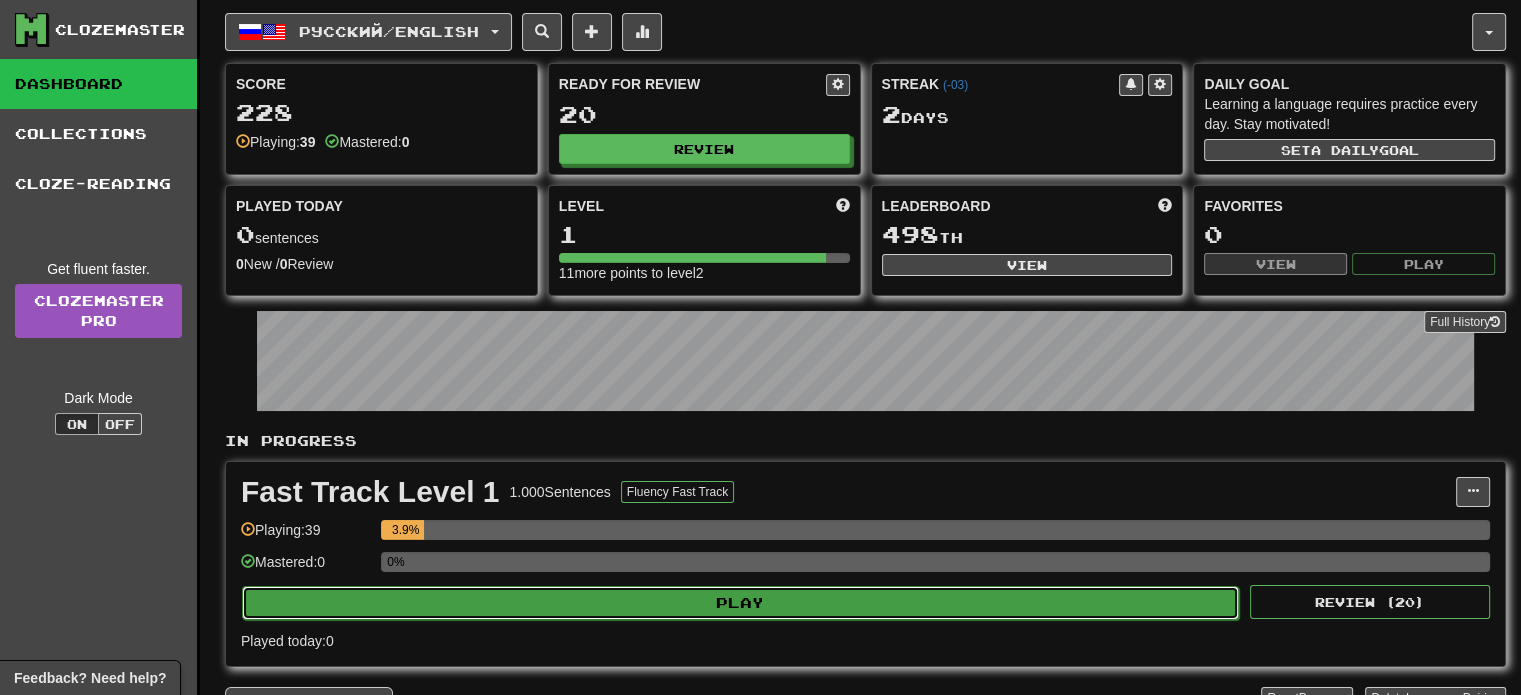 click on "Play" at bounding box center (740, 603) 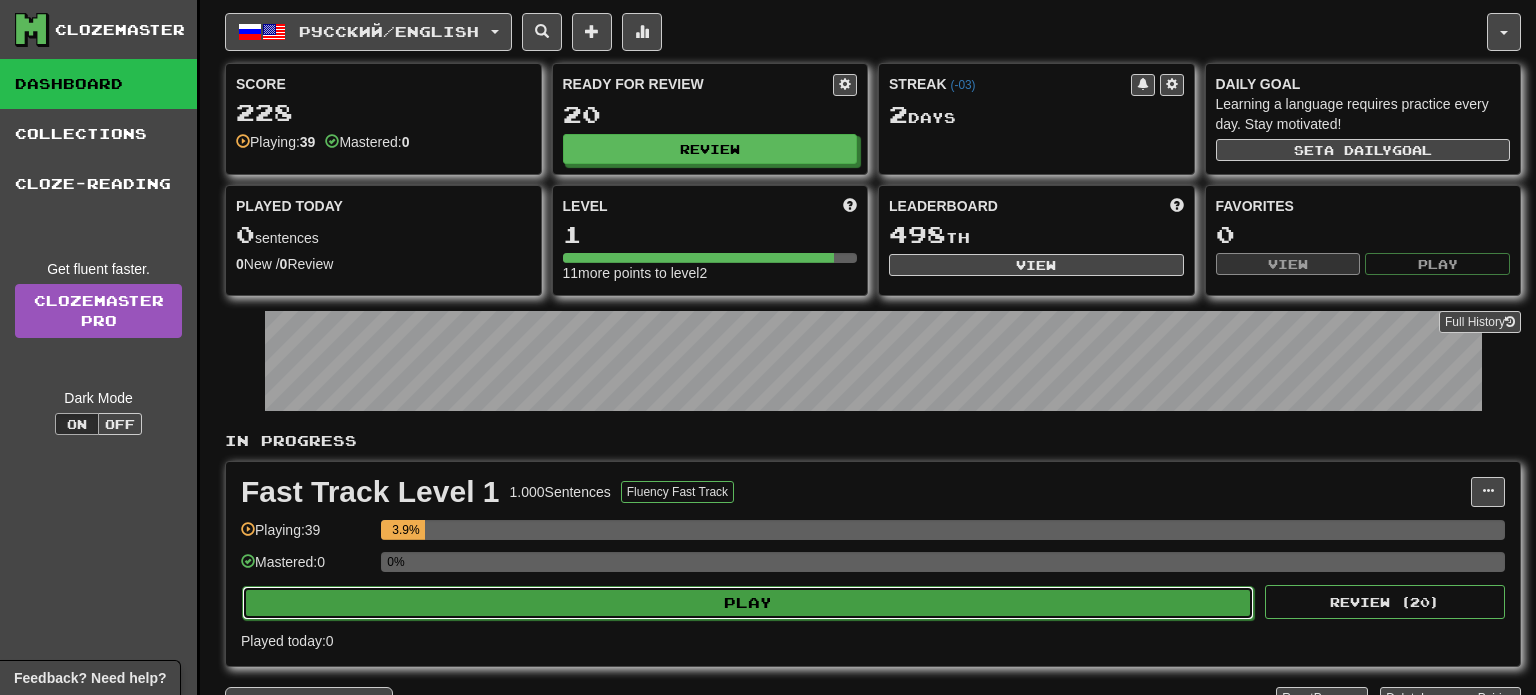 select on "**" 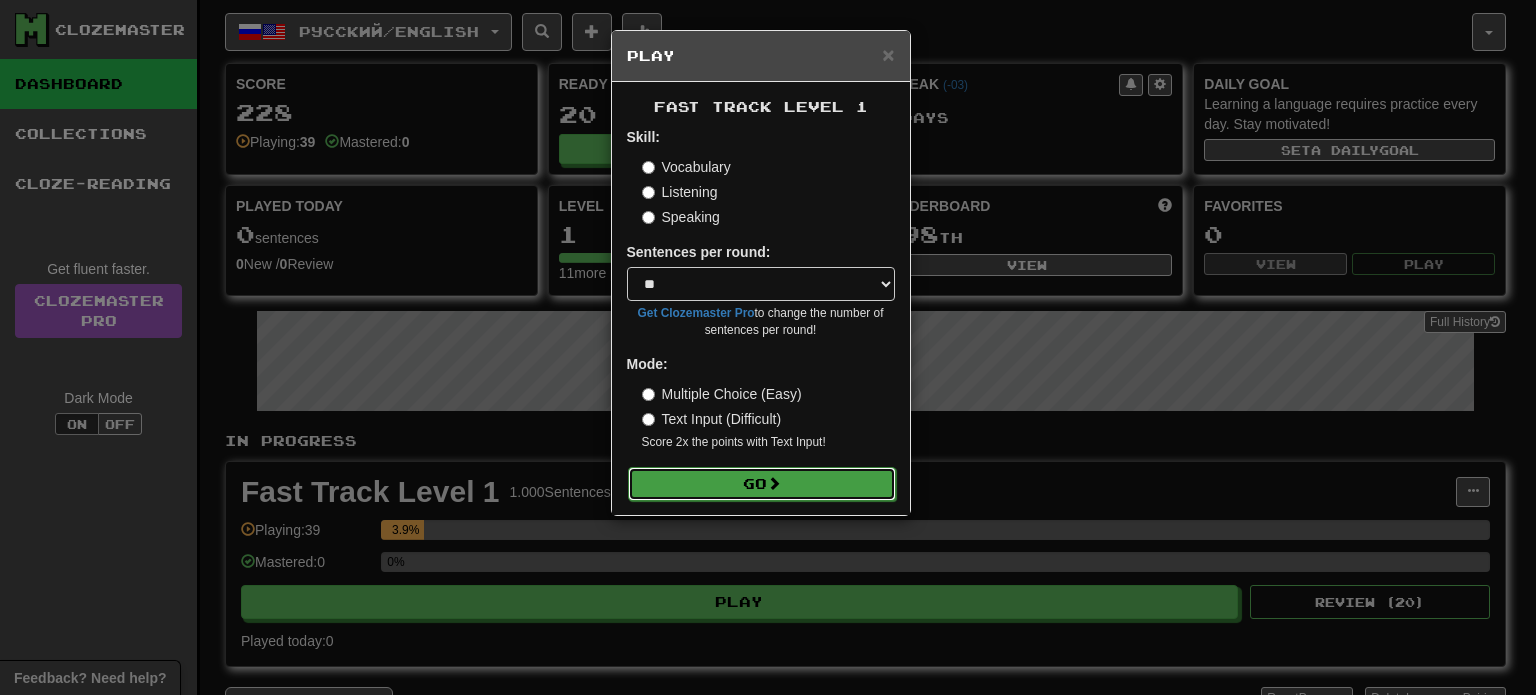 click on "Go" at bounding box center [762, 484] 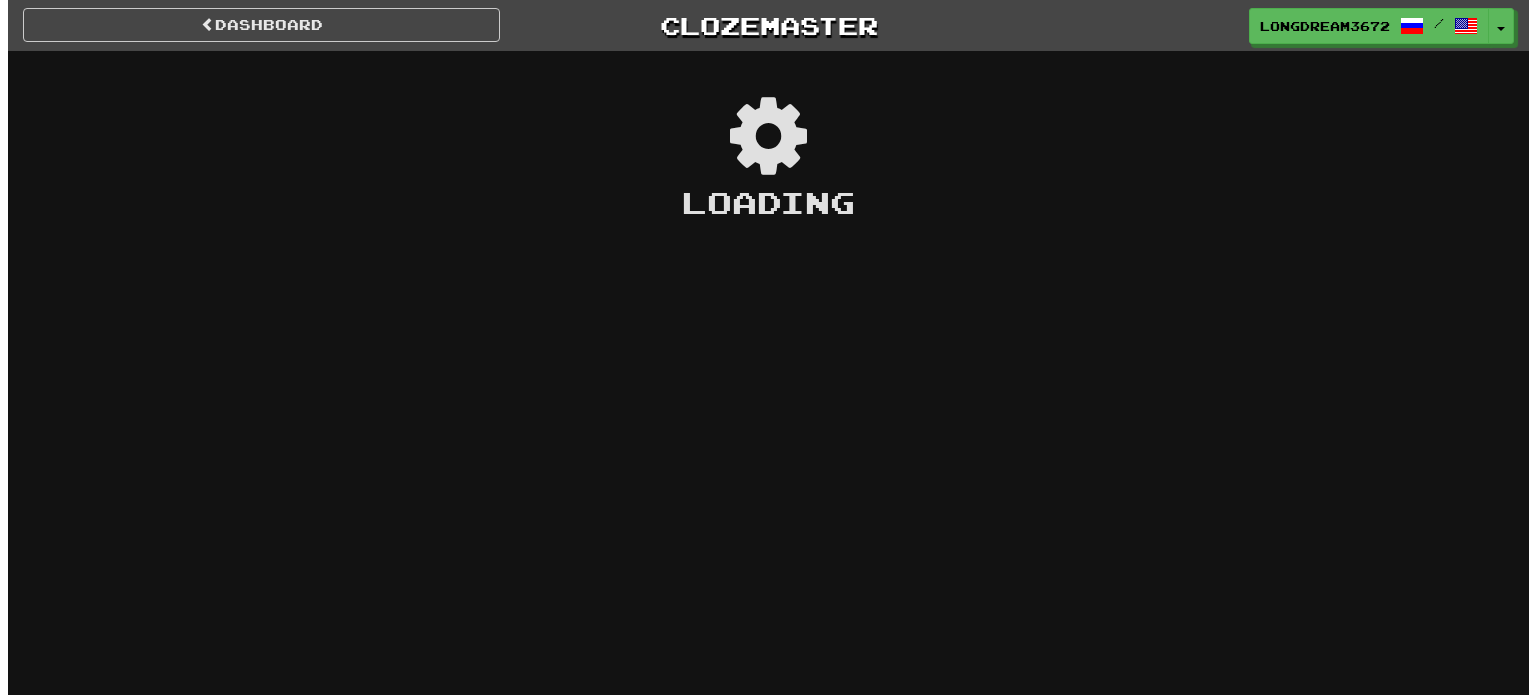 scroll, scrollTop: 0, scrollLeft: 0, axis: both 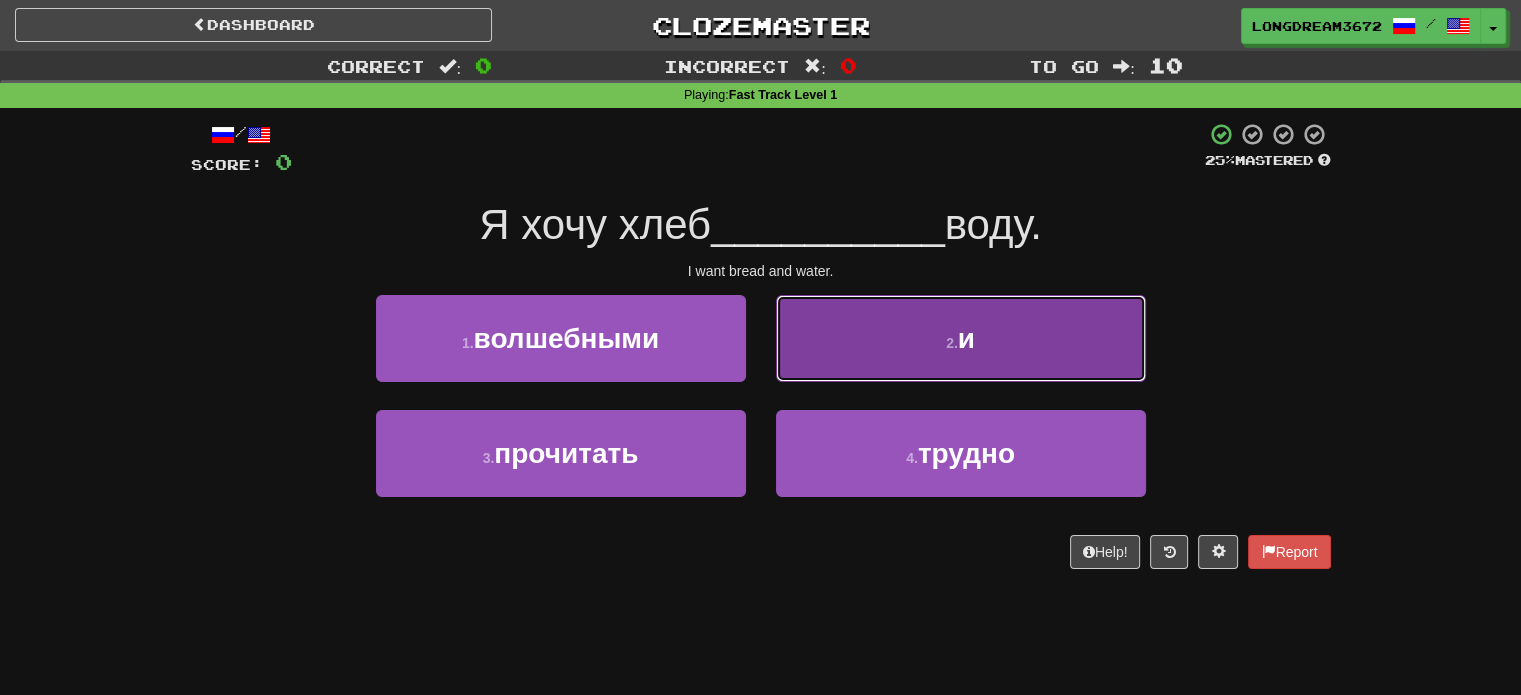 click on "2 .  и" at bounding box center [961, 338] 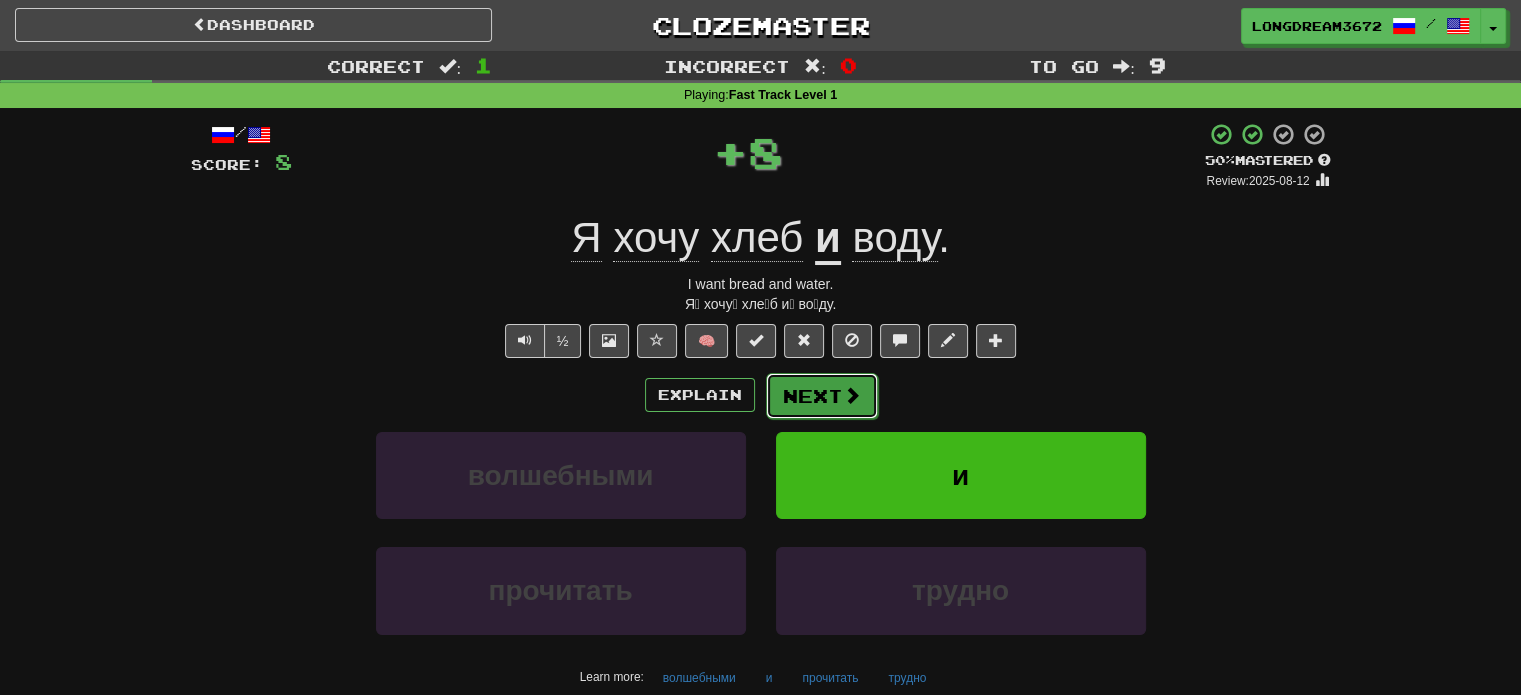 click on "Next" at bounding box center (822, 396) 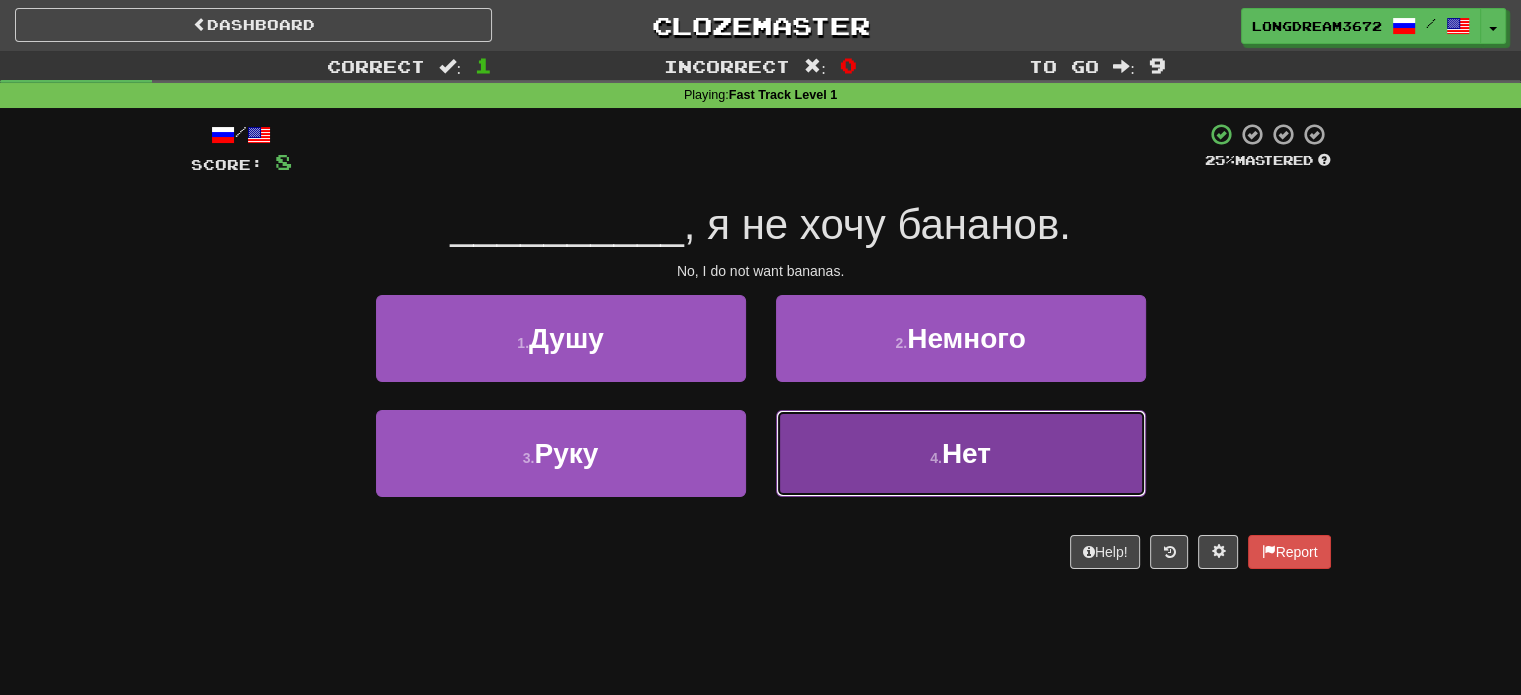 click on "4 .  Нет" at bounding box center (961, 453) 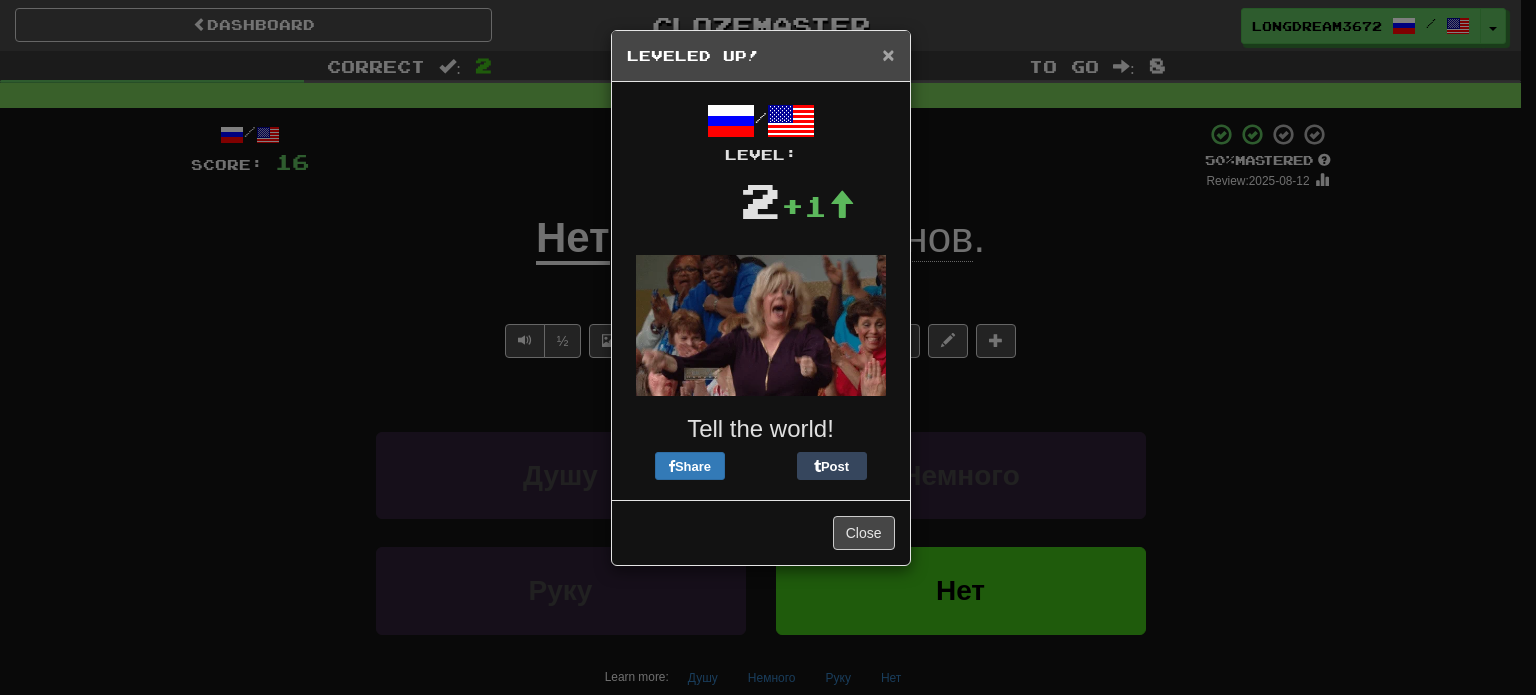 click on "×" at bounding box center (888, 54) 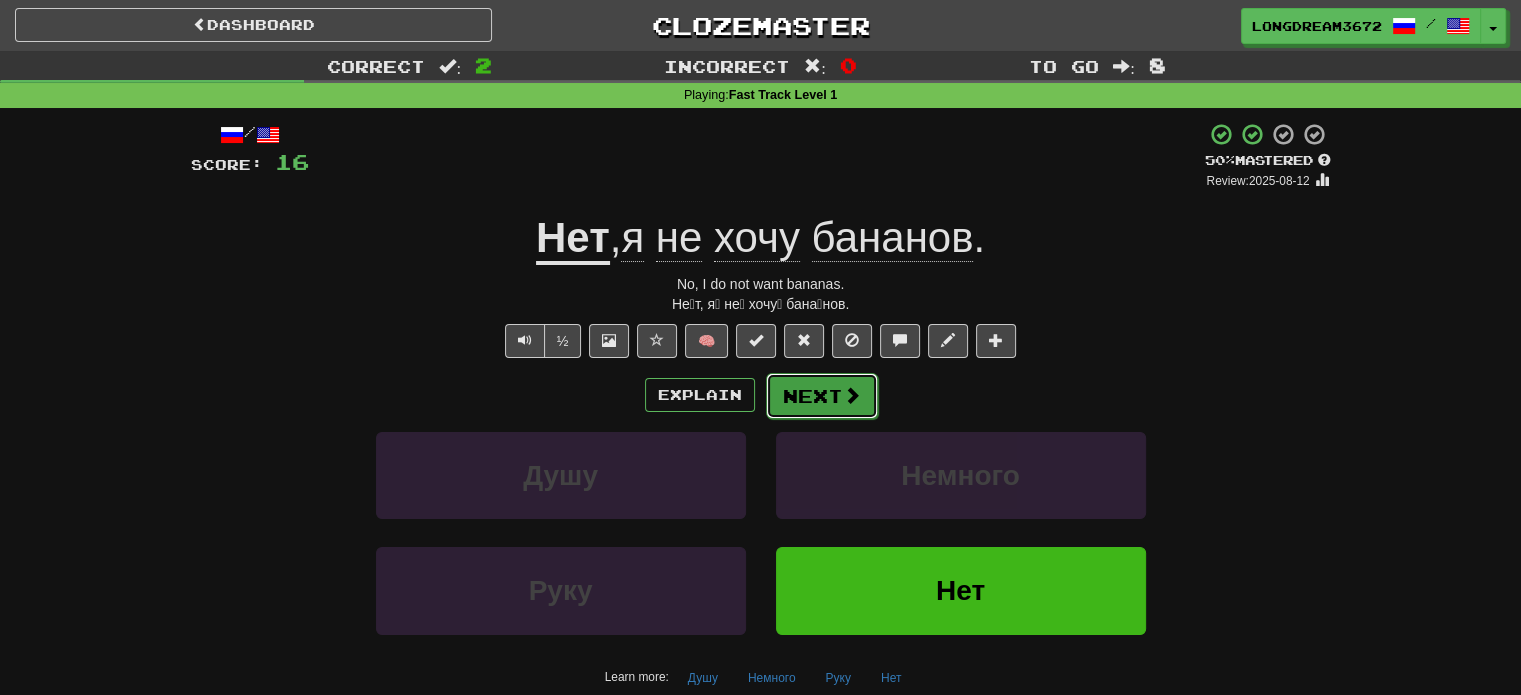 click on "Next" at bounding box center [822, 396] 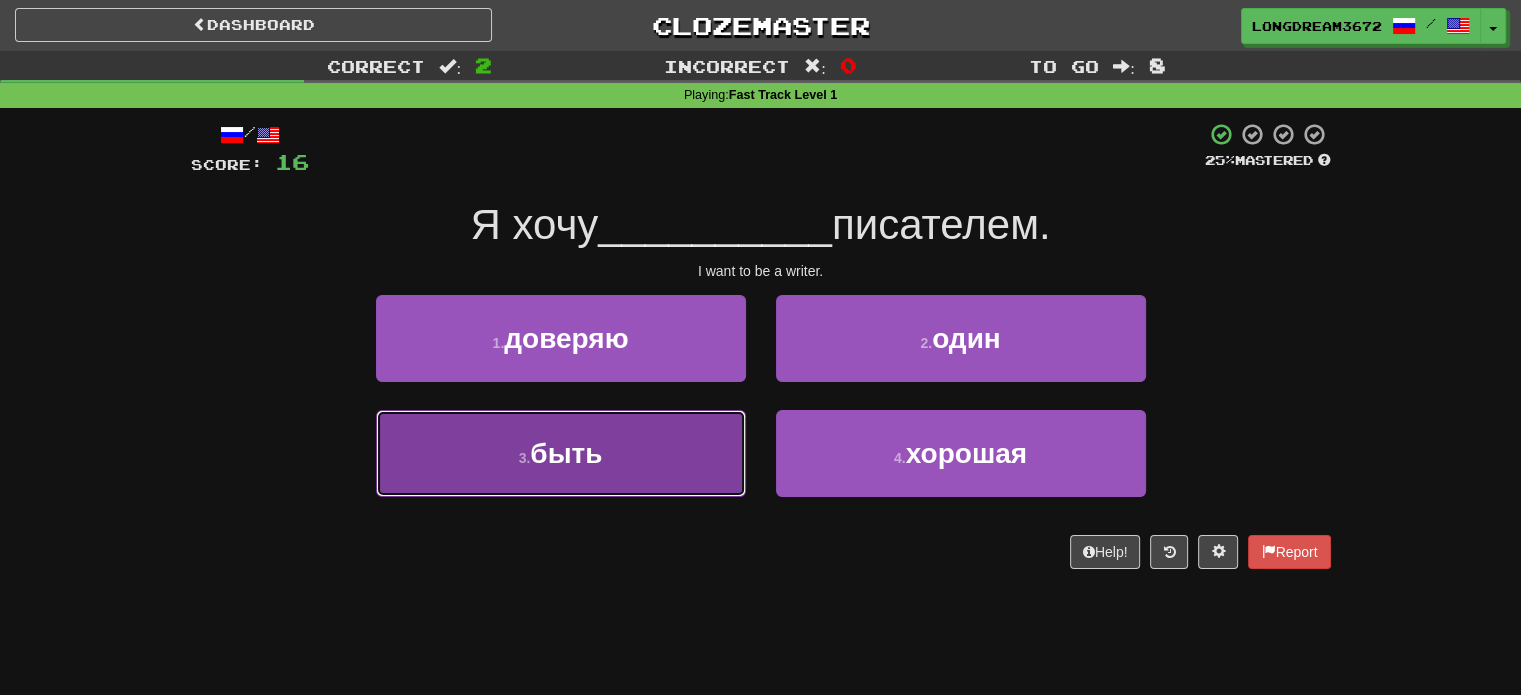 click on "3 .  быть" at bounding box center [561, 453] 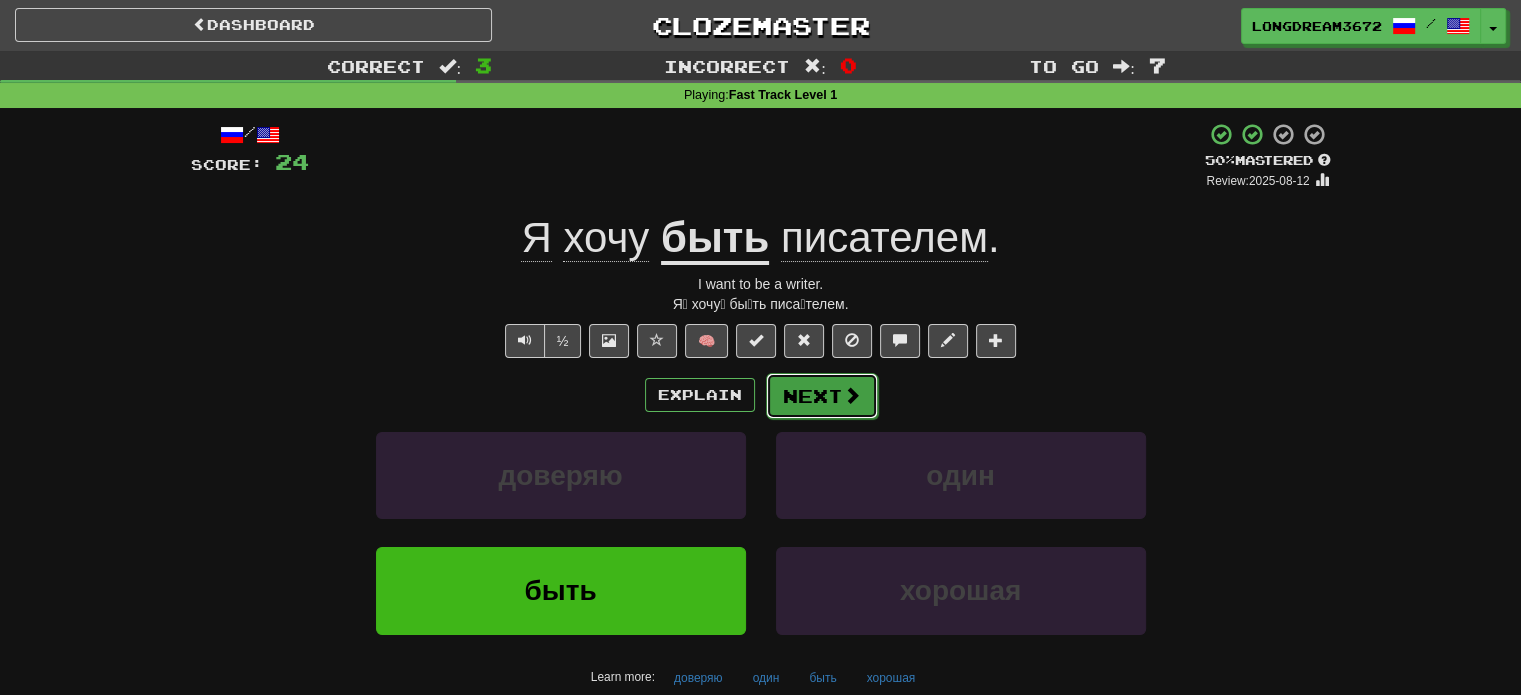 click on "Next" at bounding box center (822, 396) 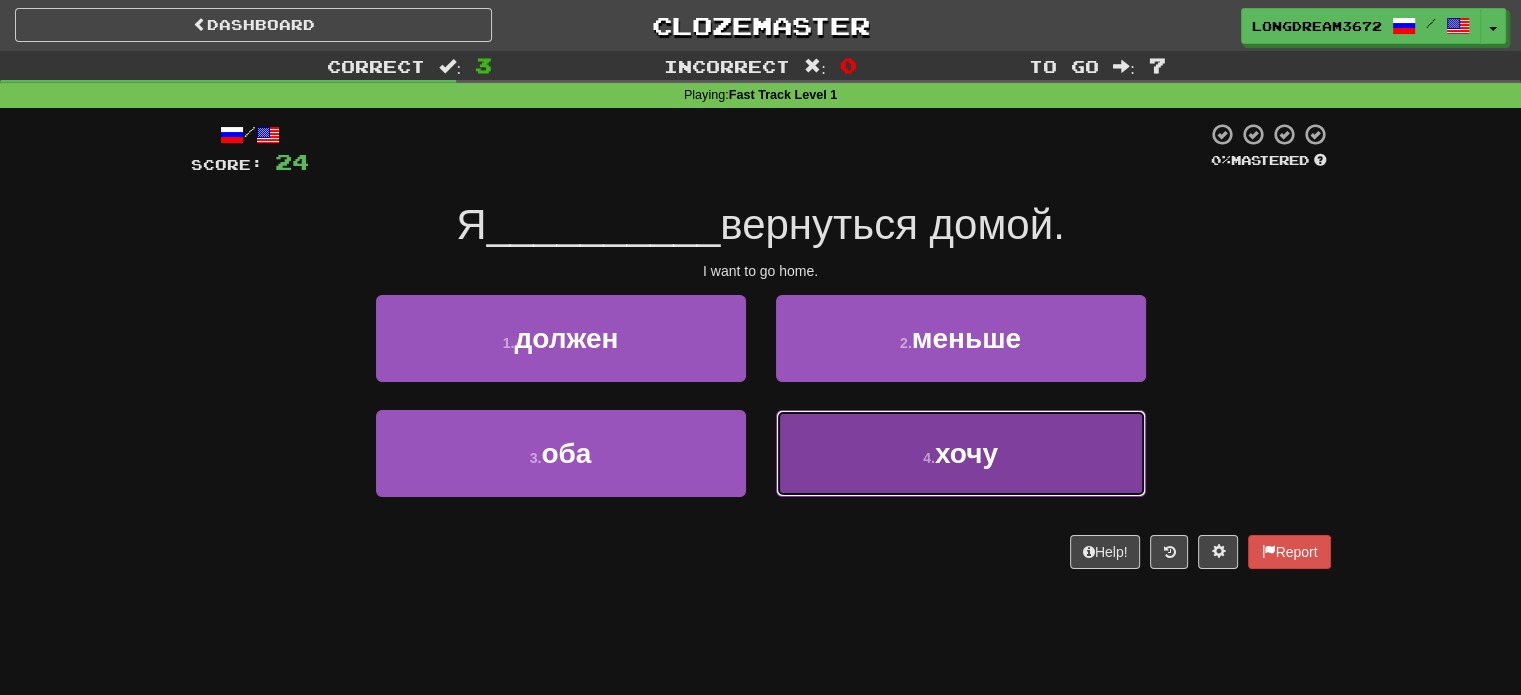 click on "4 .  хочу" at bounding box center [961, 453] 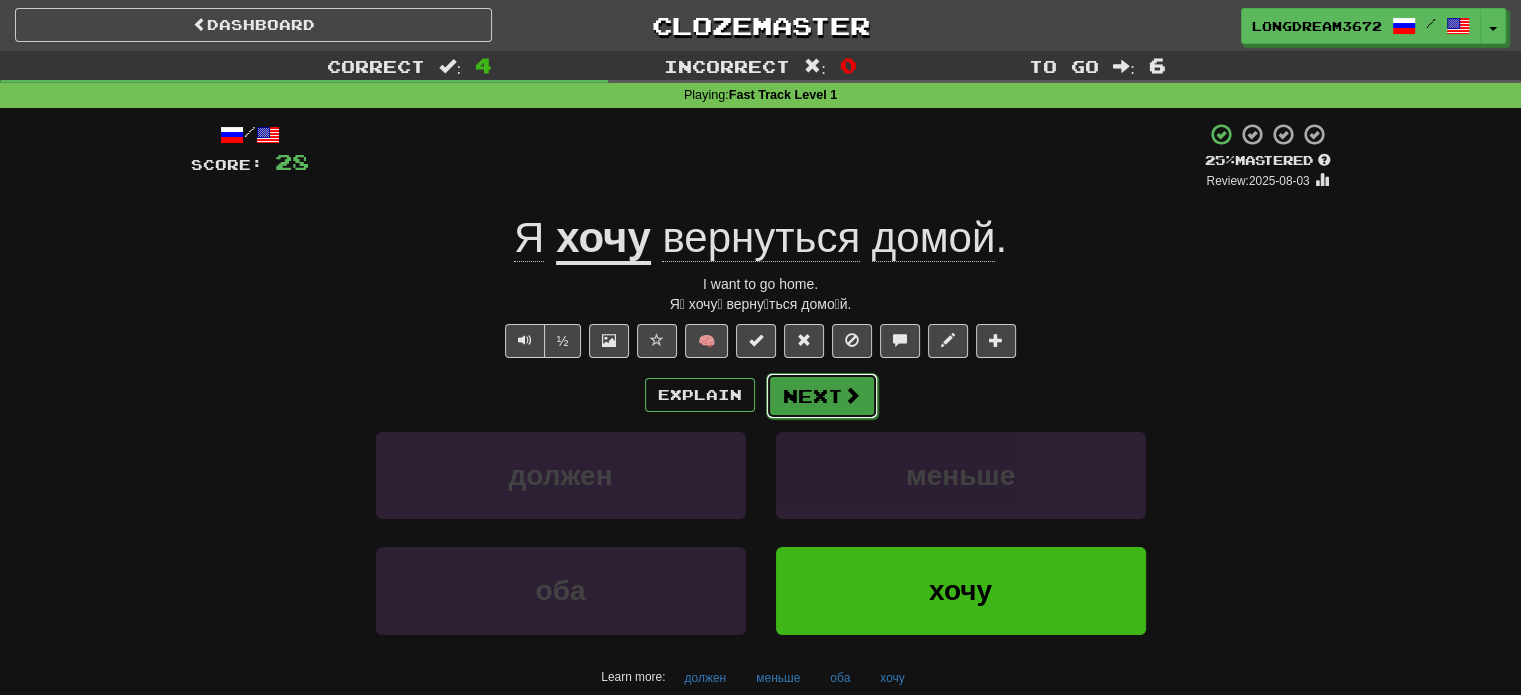 click on "Next" at bounding box center [822, 396] 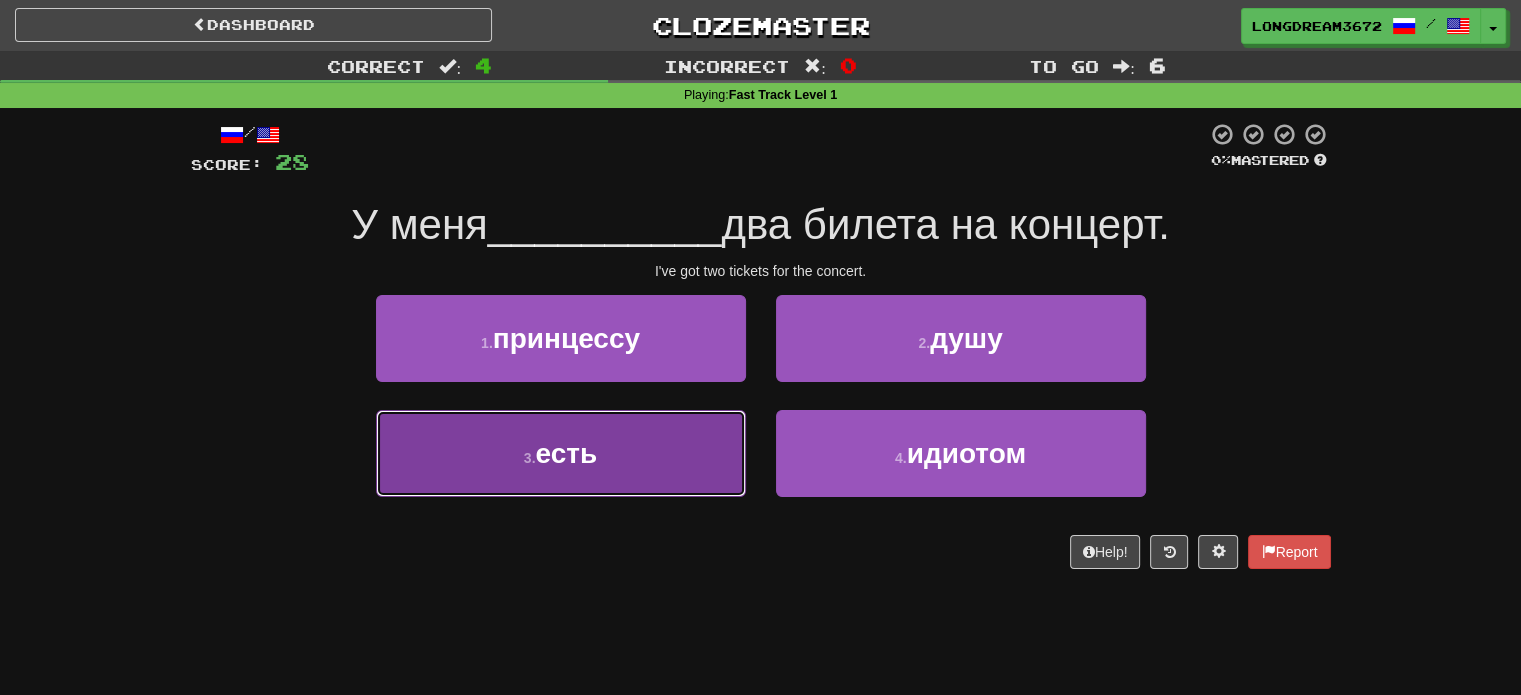 click on "3 .  есть" at bounding box center [561, 453] 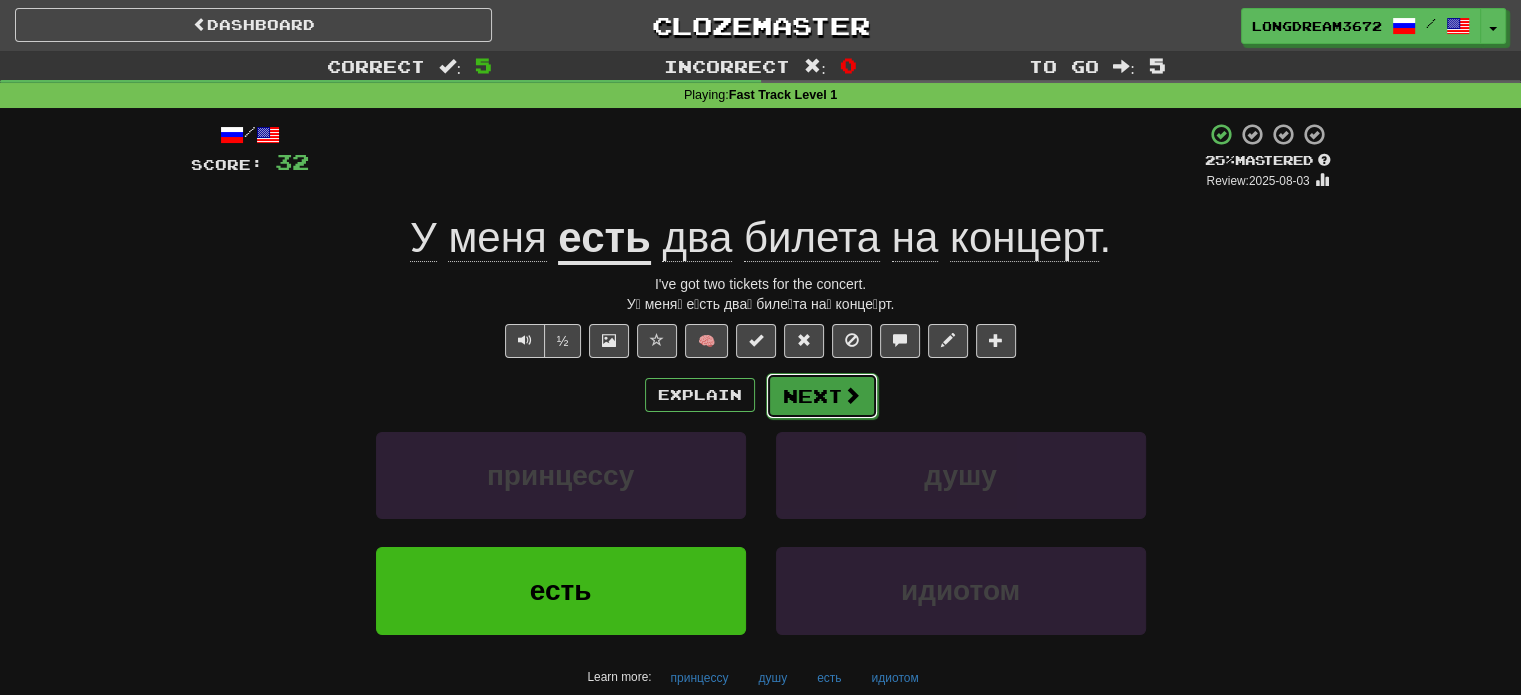 click on "Next" at bounding box center (822, 396) 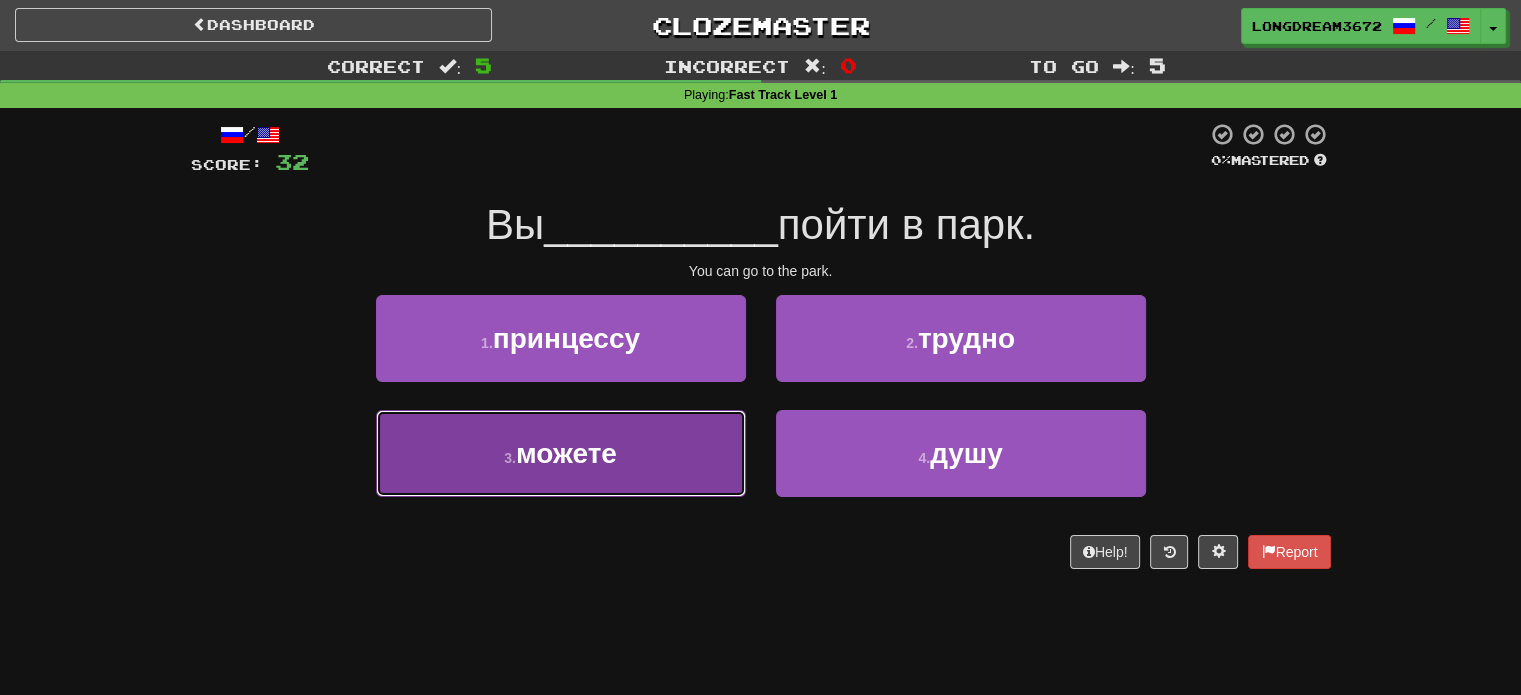 click on "3 .  можете" at bounding box center [561, 453] 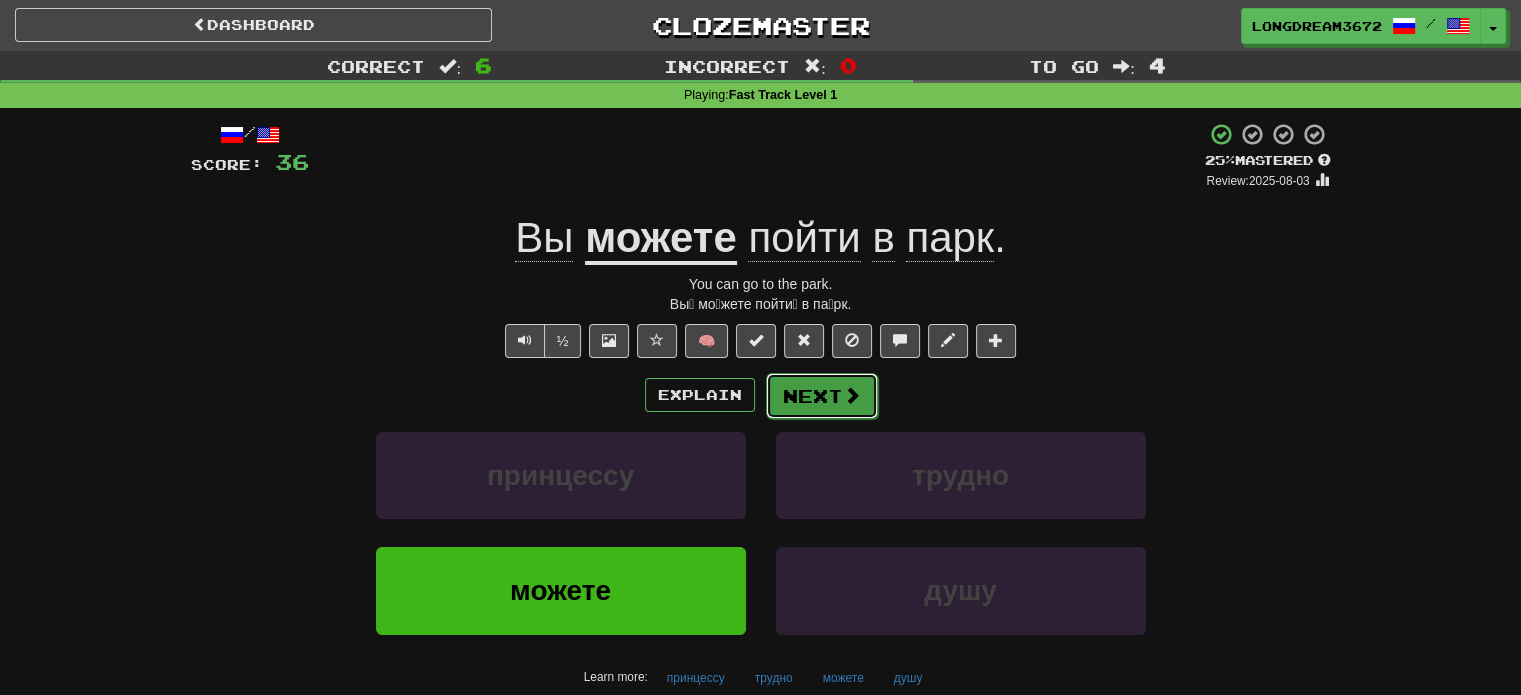 click on "Next" at bounding box center (822, 396) 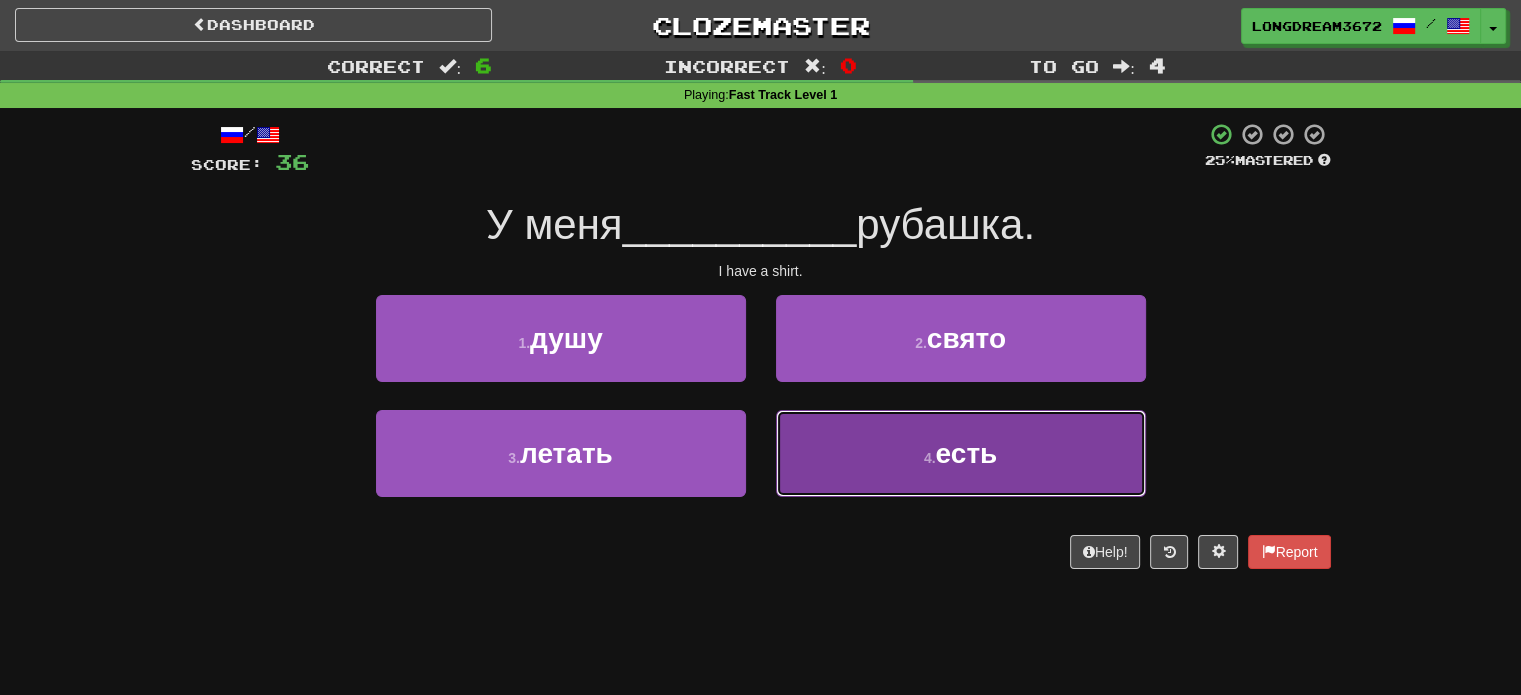 click on "4 .  есть" at bounding box center [961, 453] 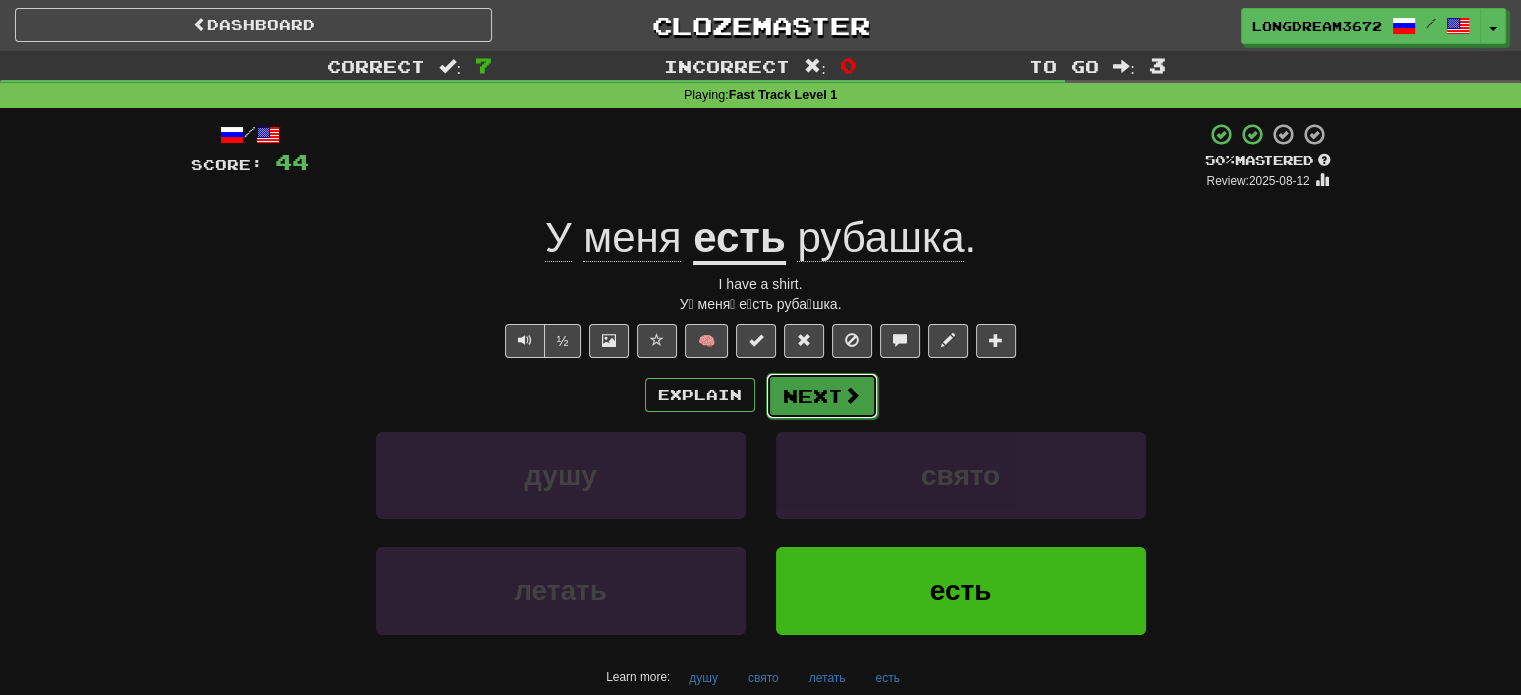 click on "Next" at bounding box center [822, 396] 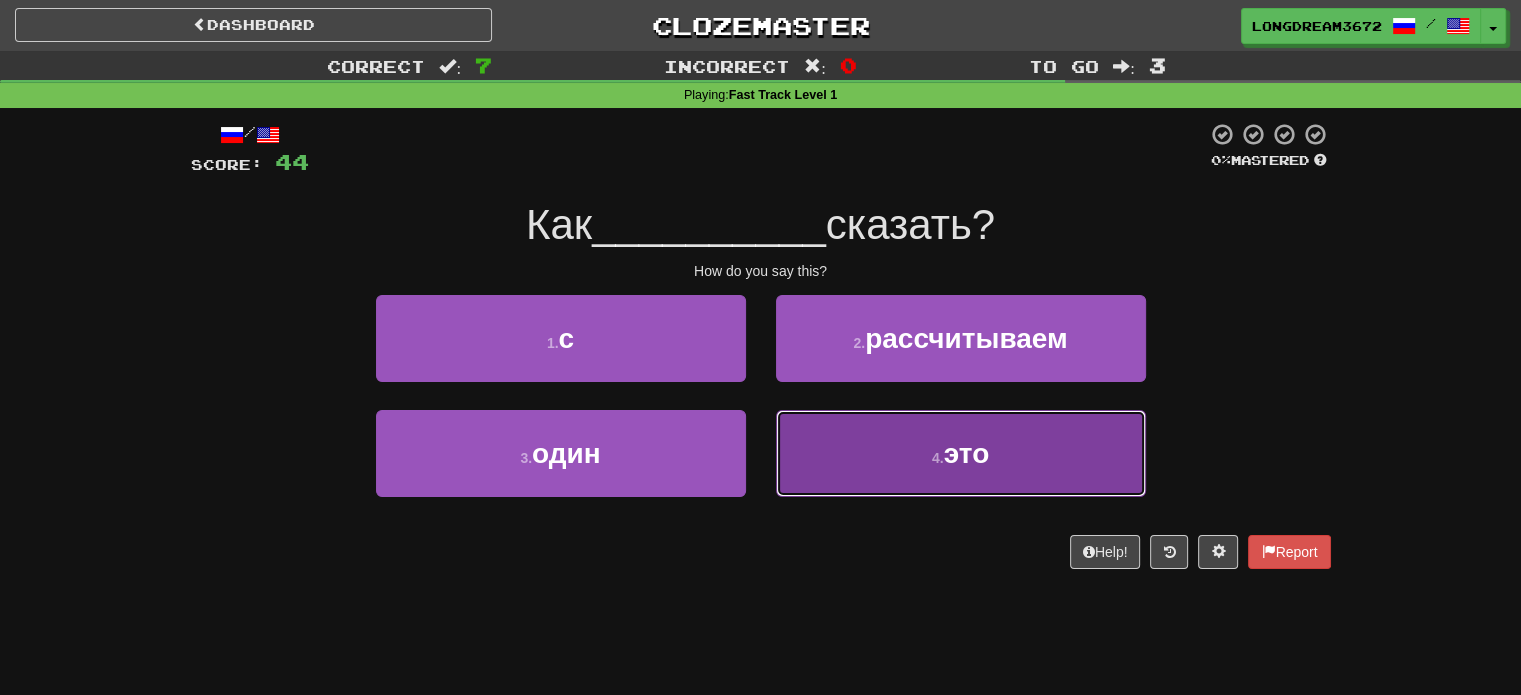 click on "4 .  это" at bounding box center (961, 453) 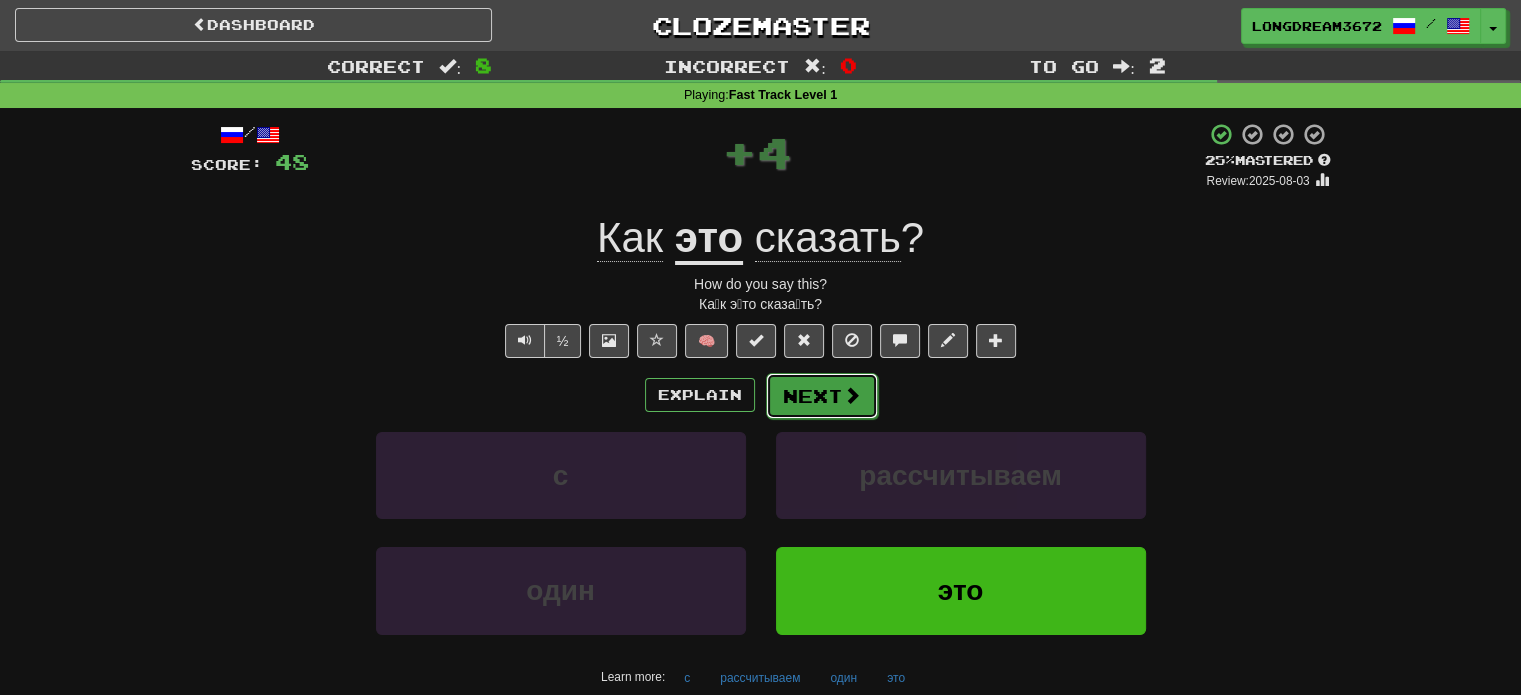 click on "Next" at bounding box center [822, 396] 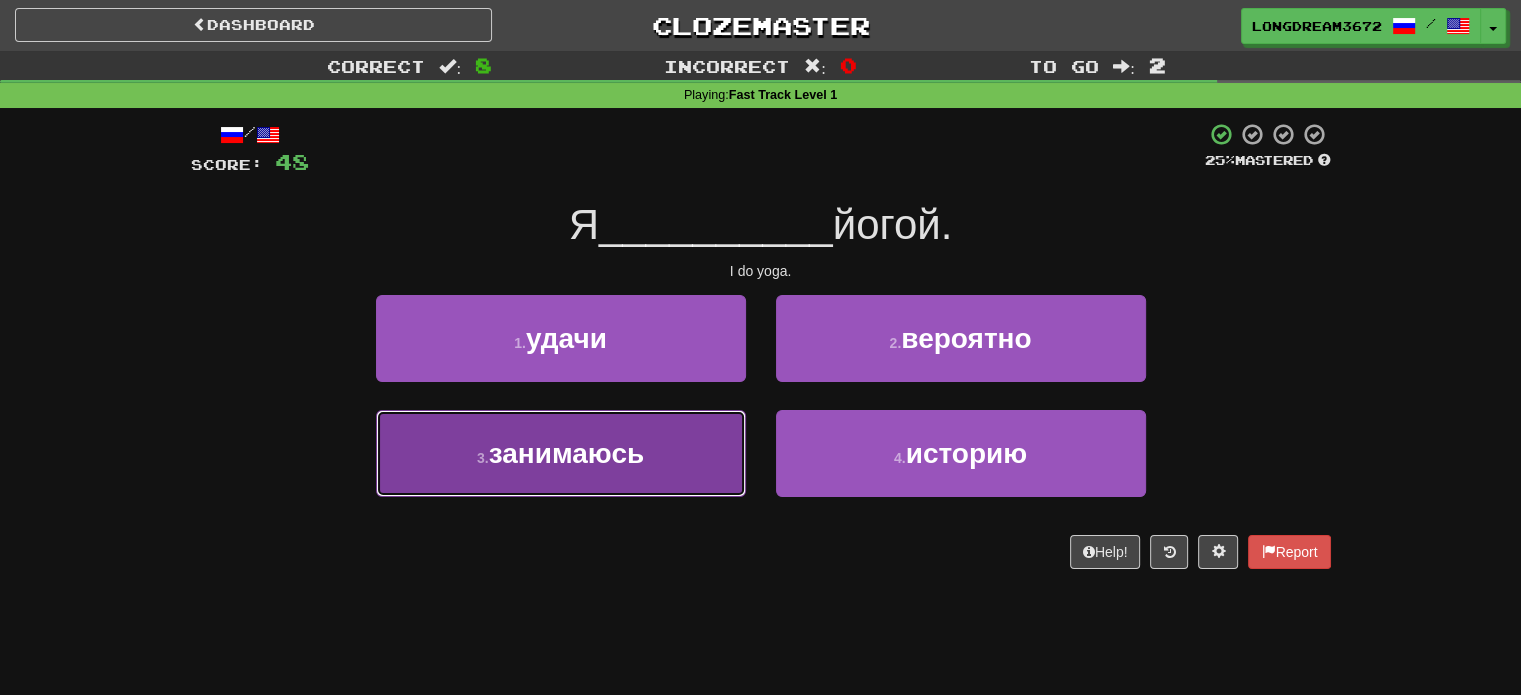 click on "3 .  занимаюсь" at bounding box center [561, 453] 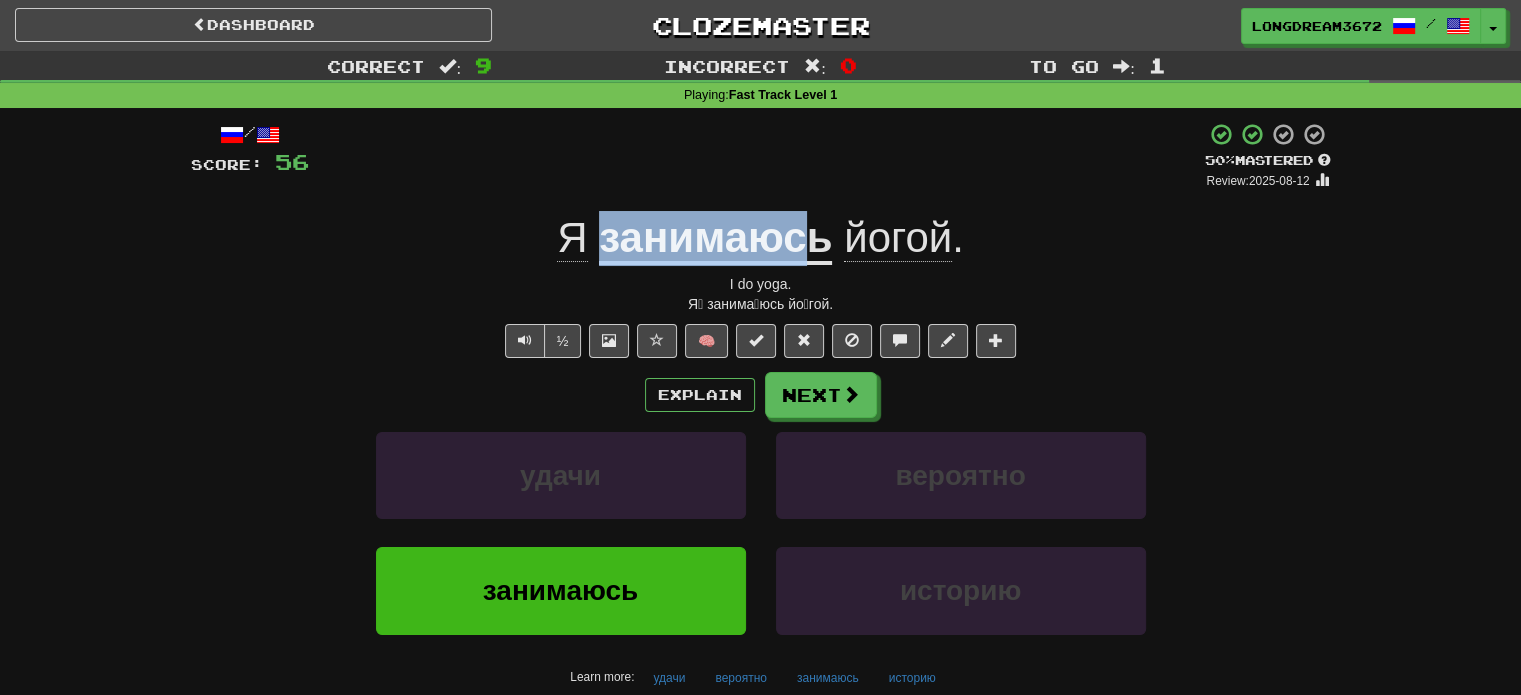 drag, startPoint x: 600, startPoint y: 239, endPoint x: 819, endPoint y: 260, distance: 220.00455 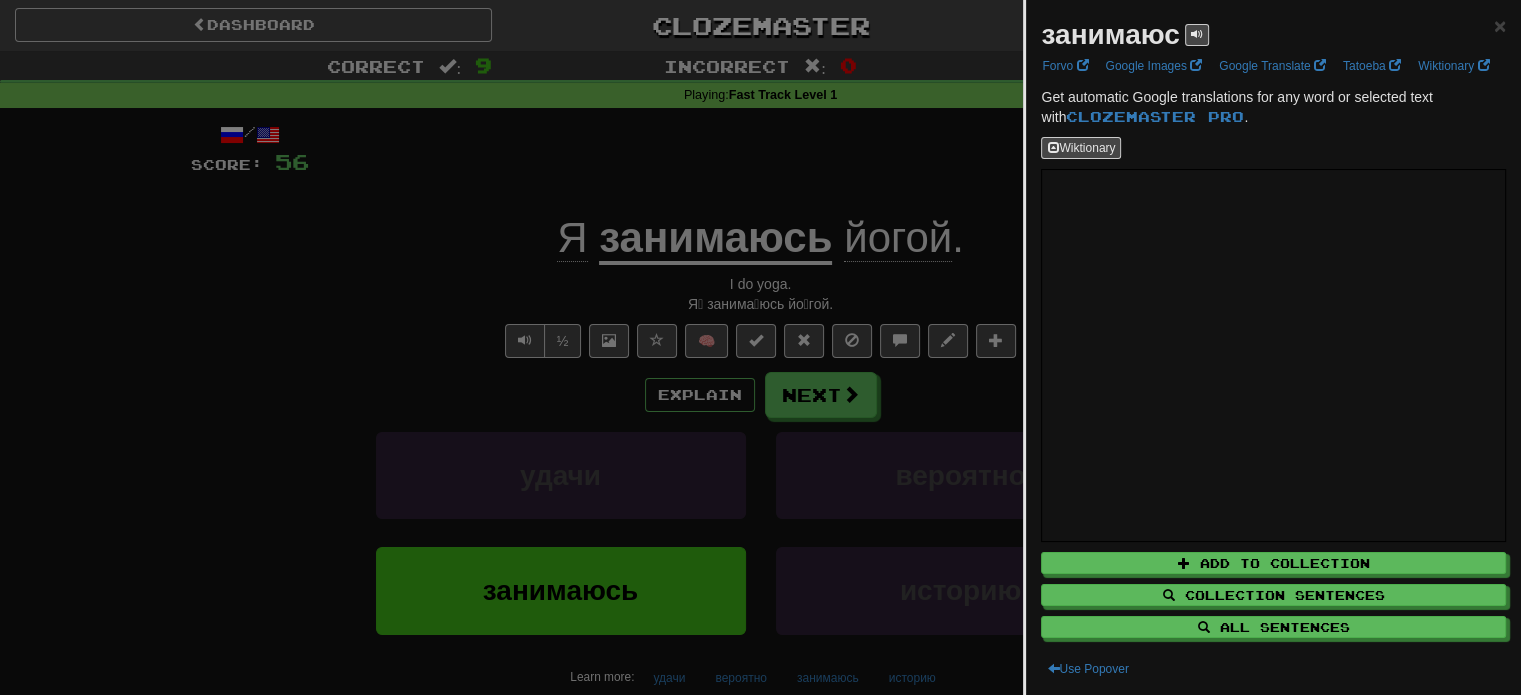 click at bounding box center (760, 347) 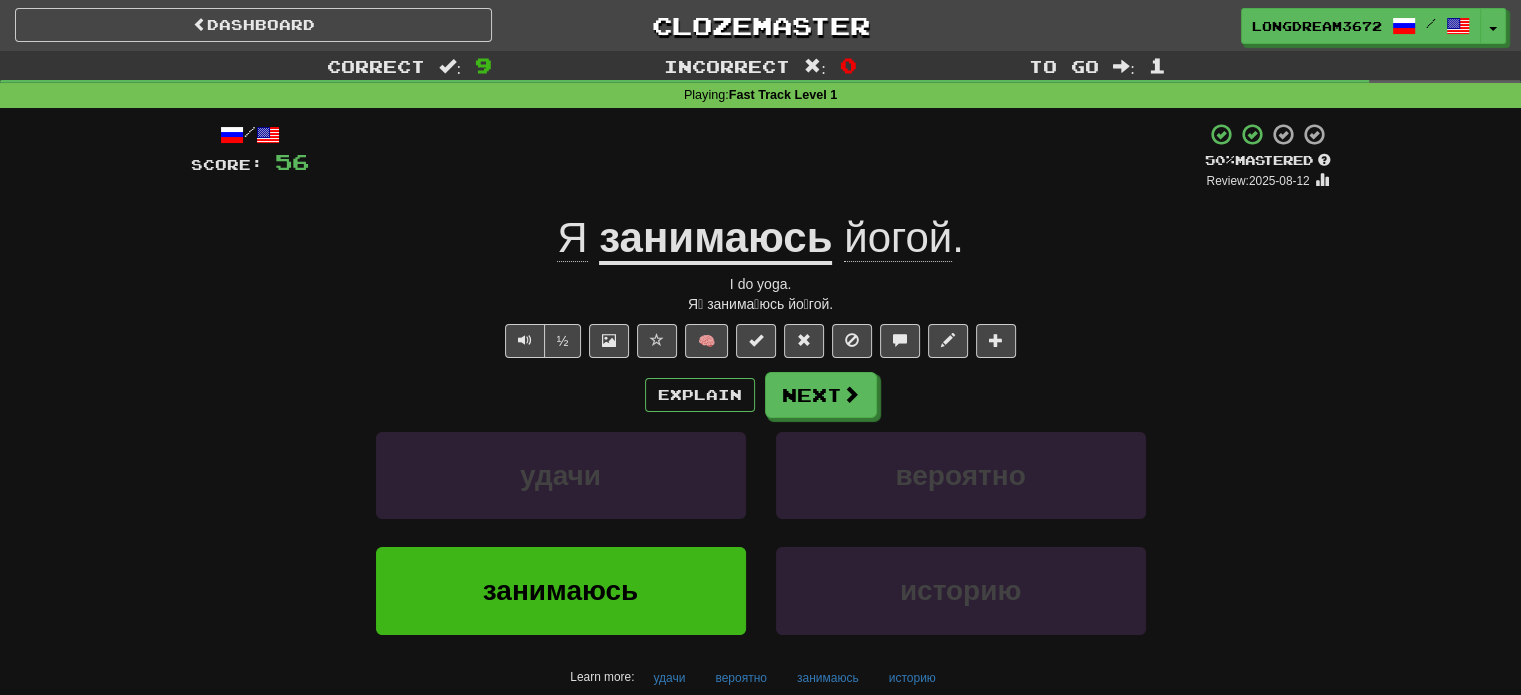 click on "занимаюсь" at bounding box center [715, 239] 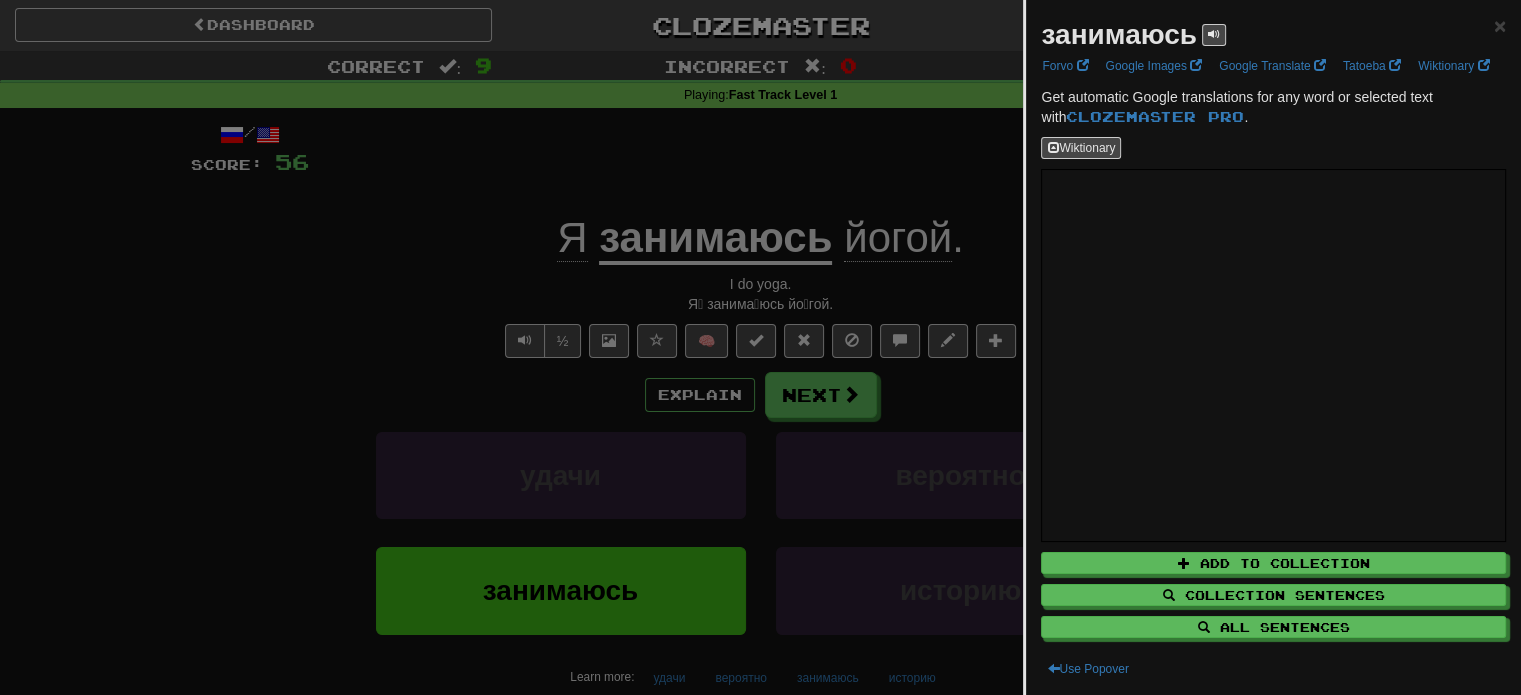 click at bounding box center [760, 347] 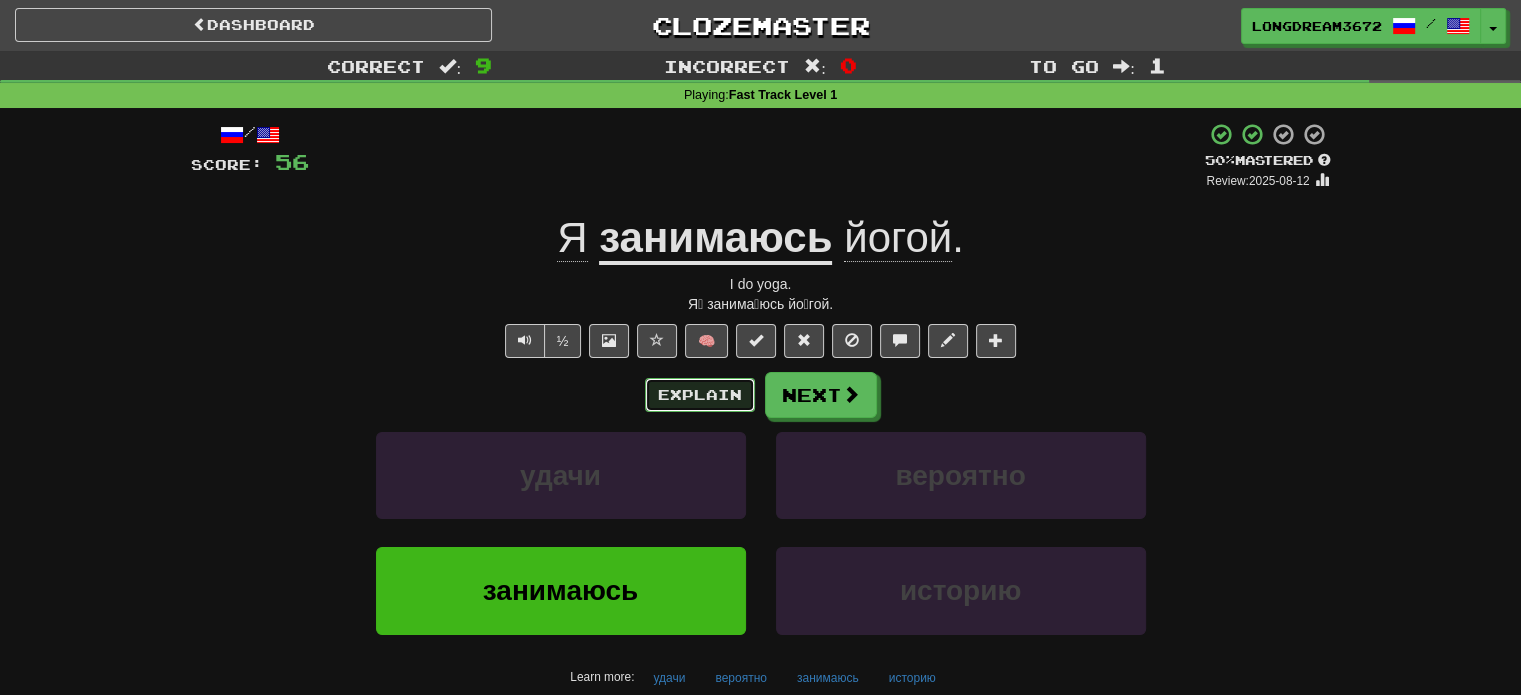click on "Explain" at bounding box center (700, 395) 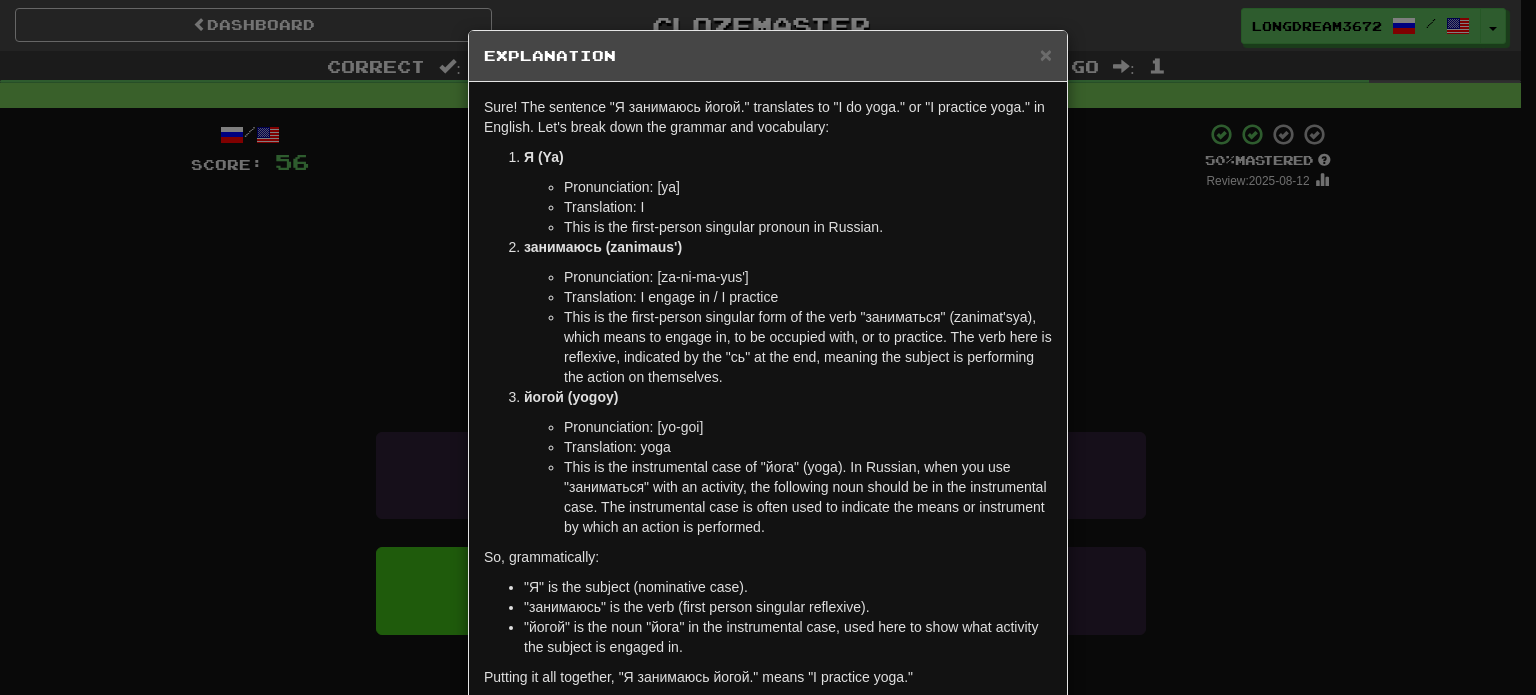 click on "× Explanation Sure! The sentence "Я занимаюсь йогой." translates to "I do yoga." or "I practice yoga." in English. Let's break down the grammar and vocabulary:
Я (Ya)
Pronunciation: [ya]
Translation: I
This is the first-person singular pronoun in Russian.
занимаюсь (zanimaus')
Pronunciation: [za-ni-ma-yus']
Translation: I engage in / I practice
This is the first-person singular form of the verb "заниматься" (zanimat'sya), which means to engage in, to be occupied with, or to practice. The verb here is reflexive, indicated by the "сь" at the end, meaning the subject is performing the action on themselves.
йогой (yogoy)
Pronunciation: [yo-goi]
Translation: yoga
So, grammatically:
"Я" is the subject (nominative case).
"занимаюсь" is the verb (first person singular reflexive).
"йогой" is the noun "йога" in the instrumental case, used here to show what activity the subject is engaged in.
!" at bounding box center (768, 347) 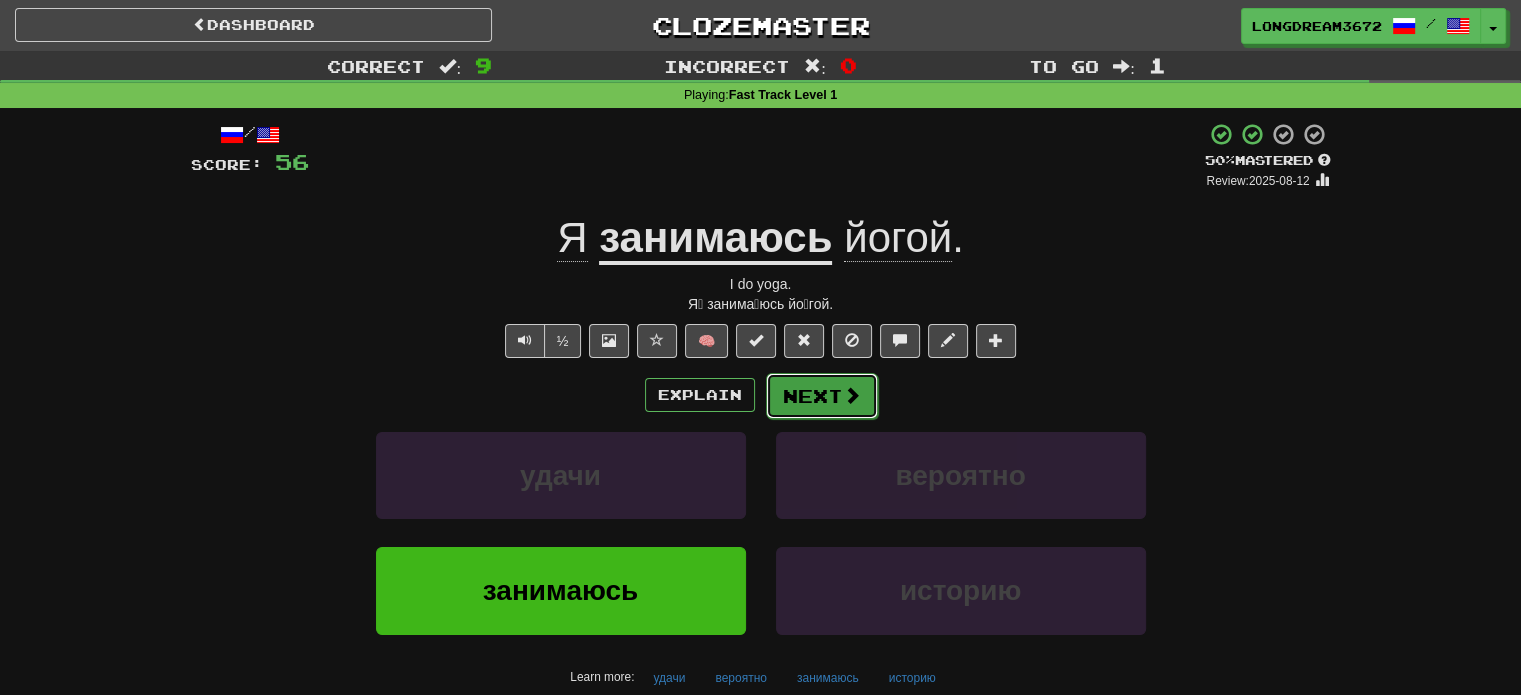 click at bounding box center [852, 395] 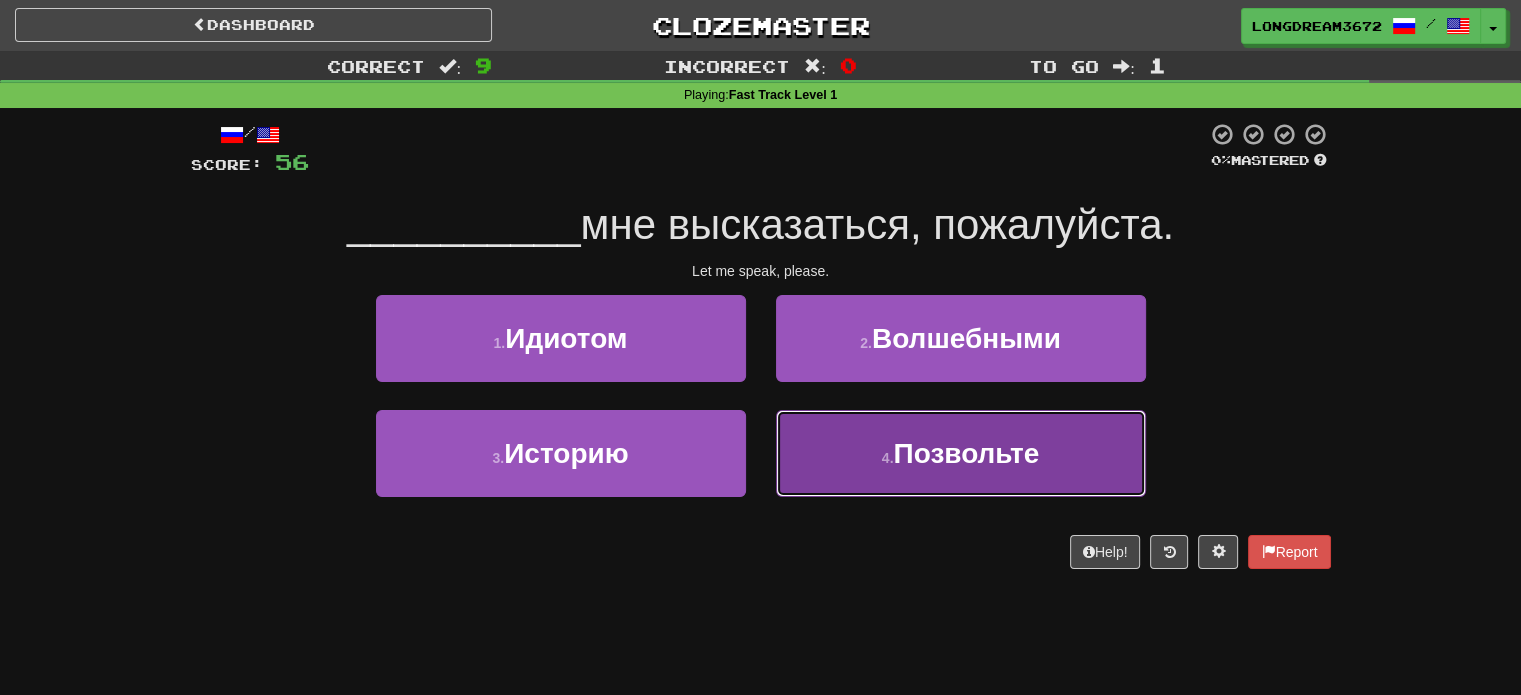 click on "4 .  Позвольте" at bounding box center [961, 453] 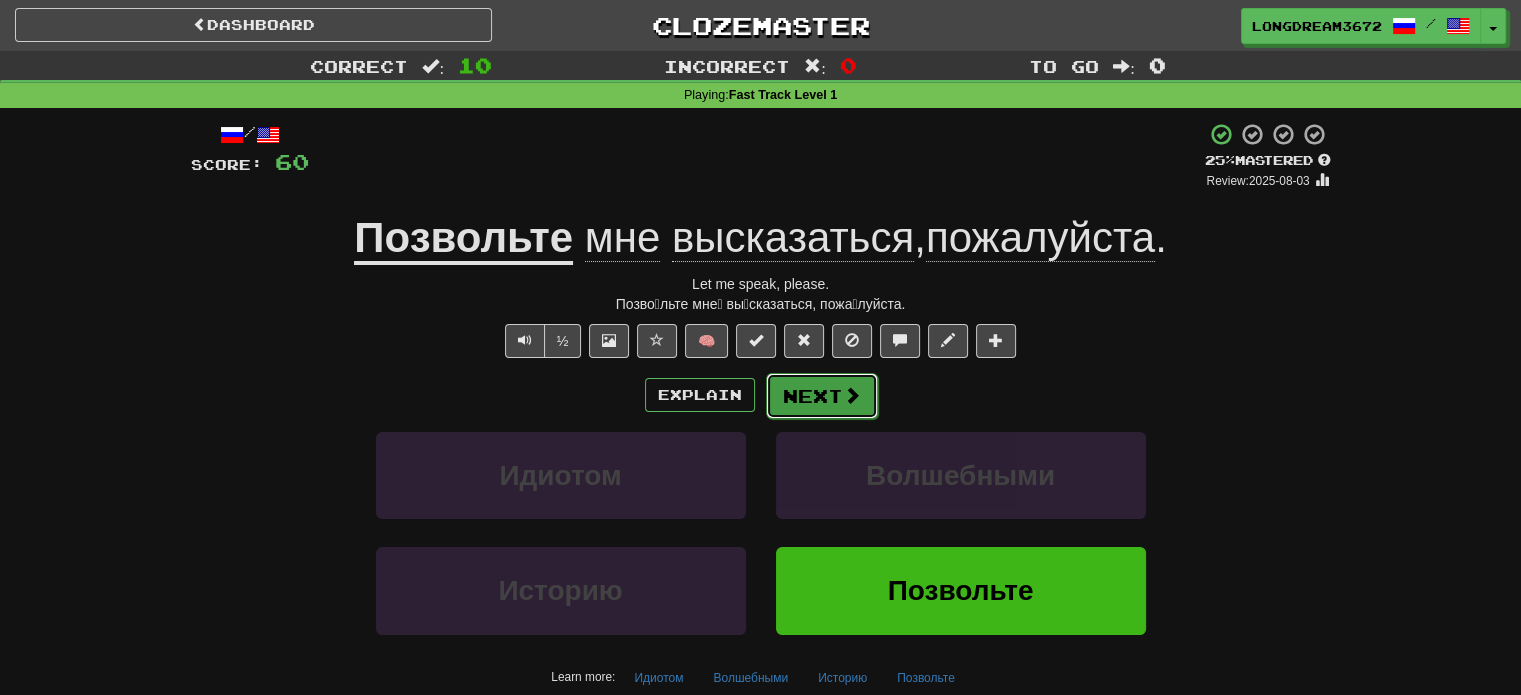 click on "Next" at bounding box center (822, 396) 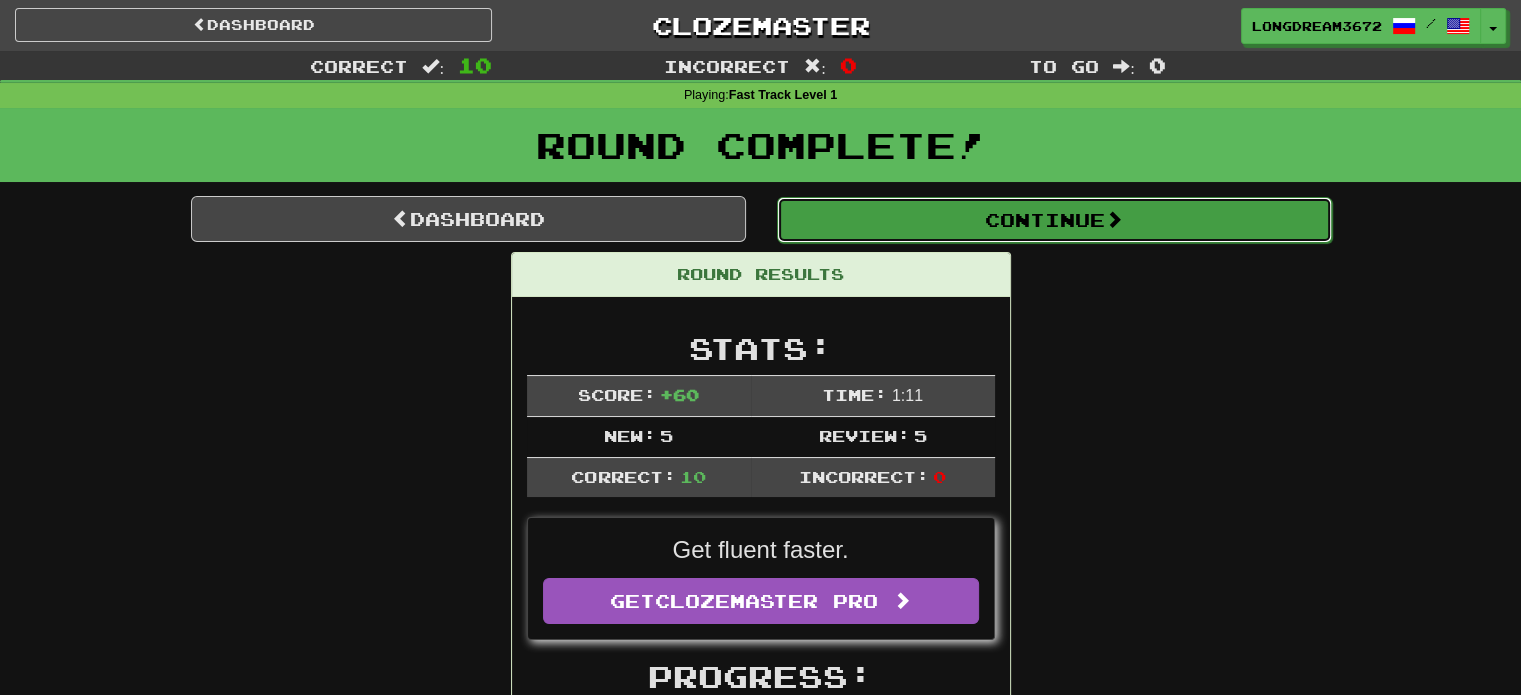 click on "Continue" at bounding box center (1054, 220) 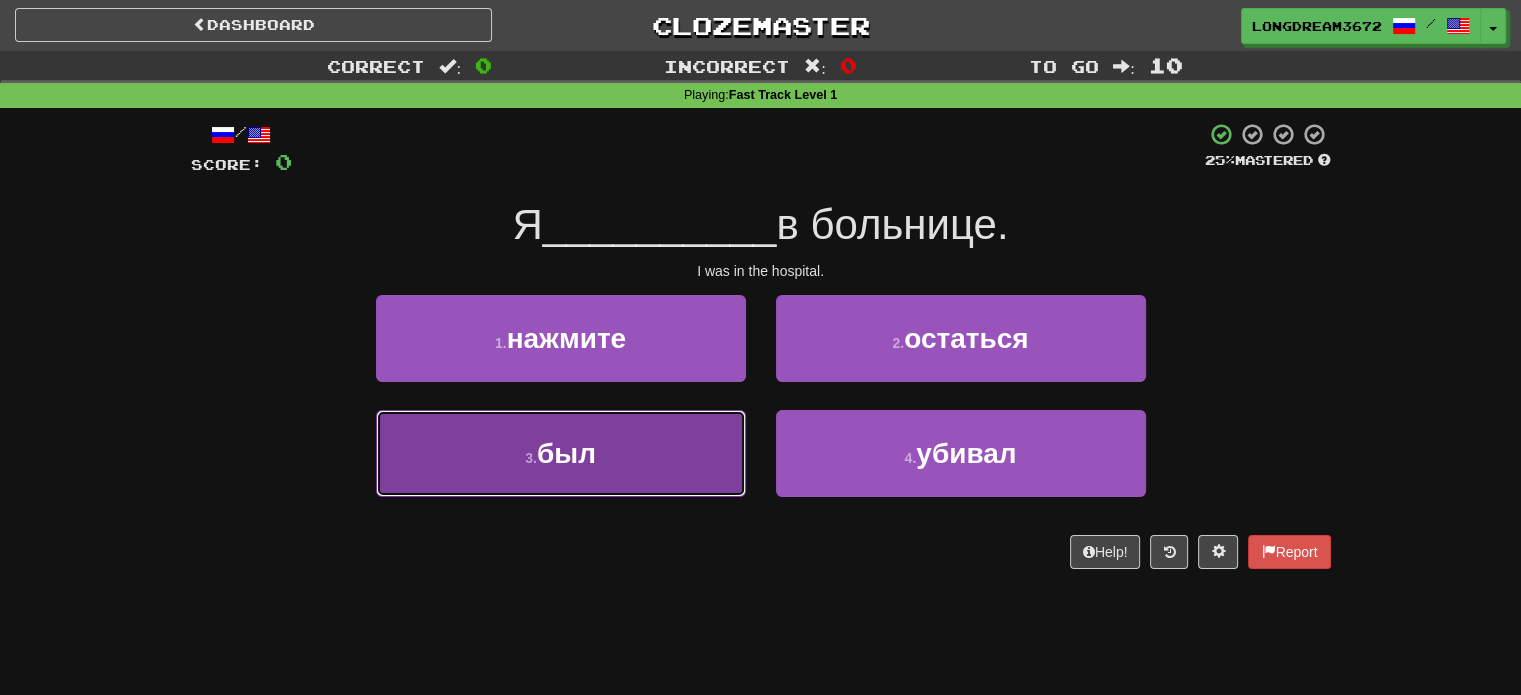 click on "3 .  был" at bounding box center (561, 453) 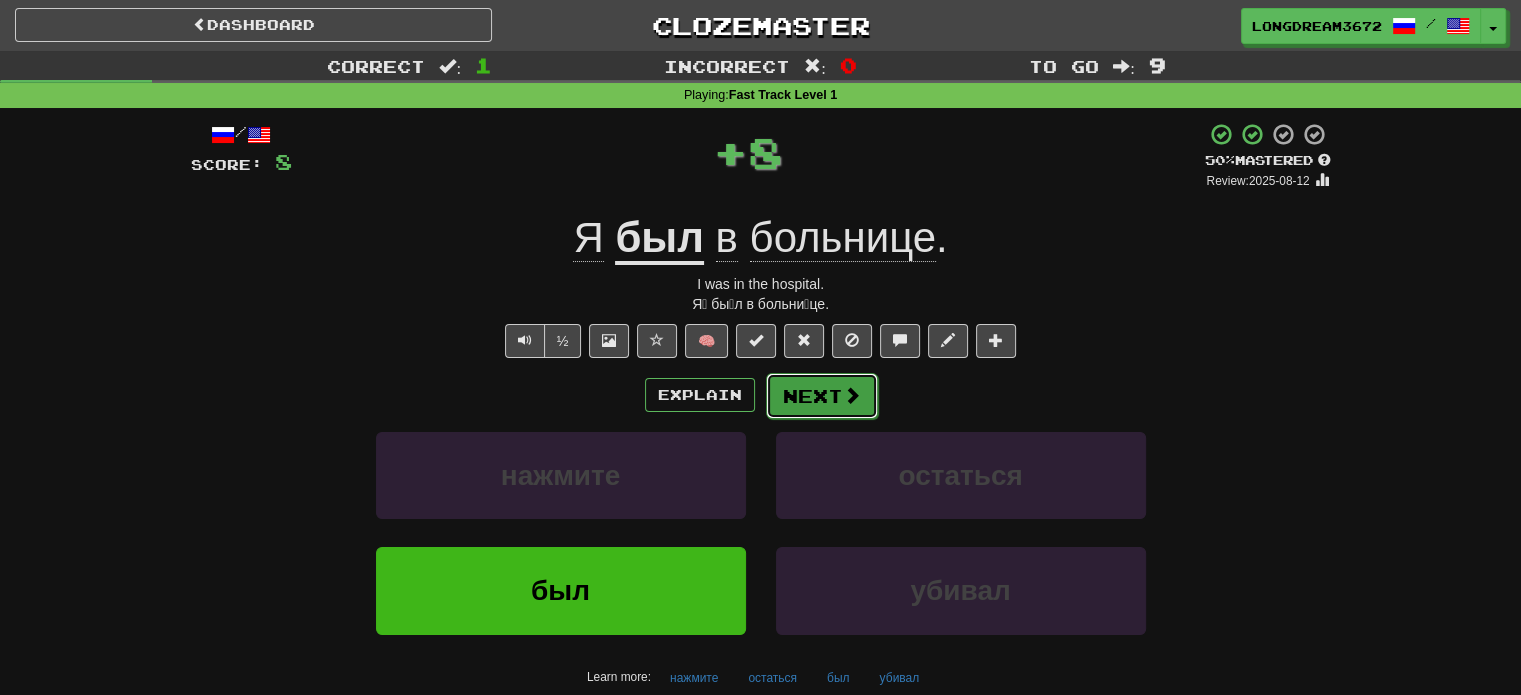 click on "Next" at bounding box center (822, 396) 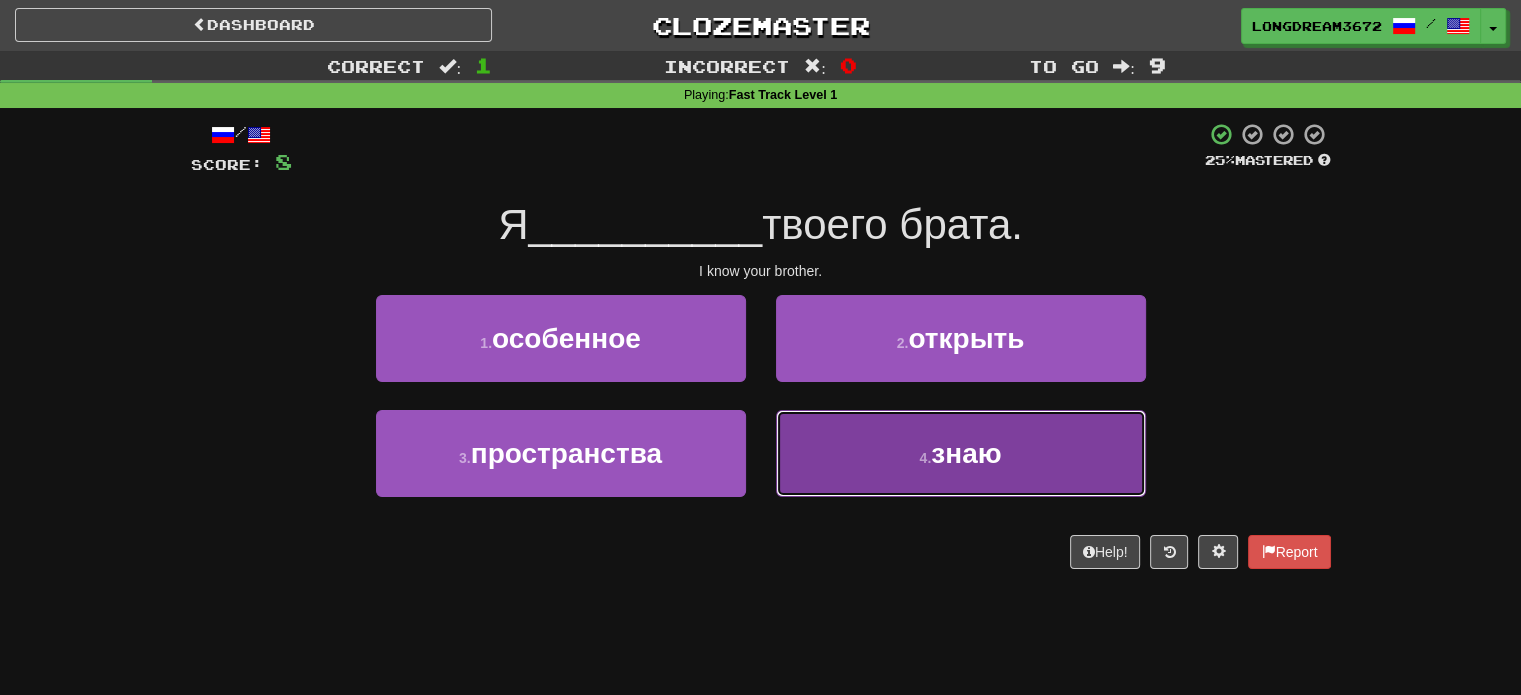 click on "4 .  знаю" at bounding box center (961, 453) 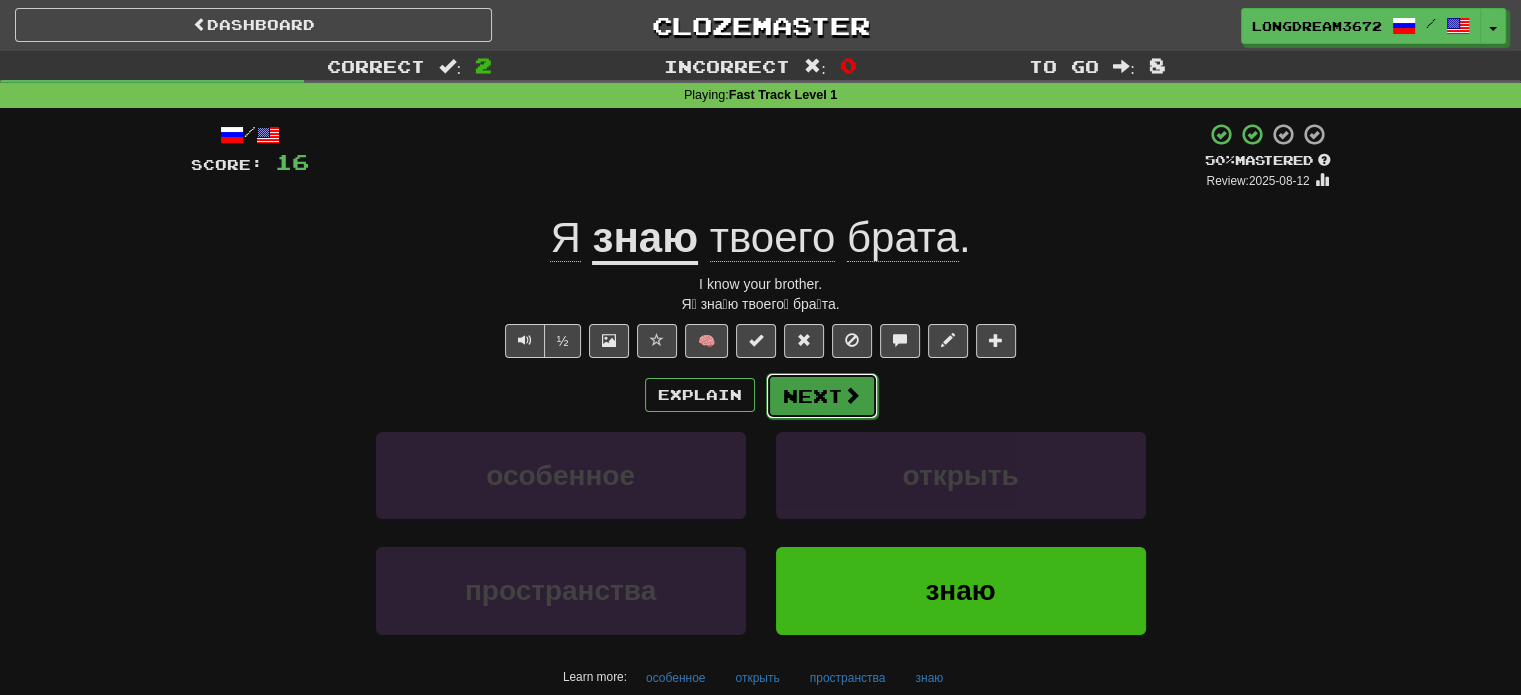 click on "Next" at bounding box center [822, 396] 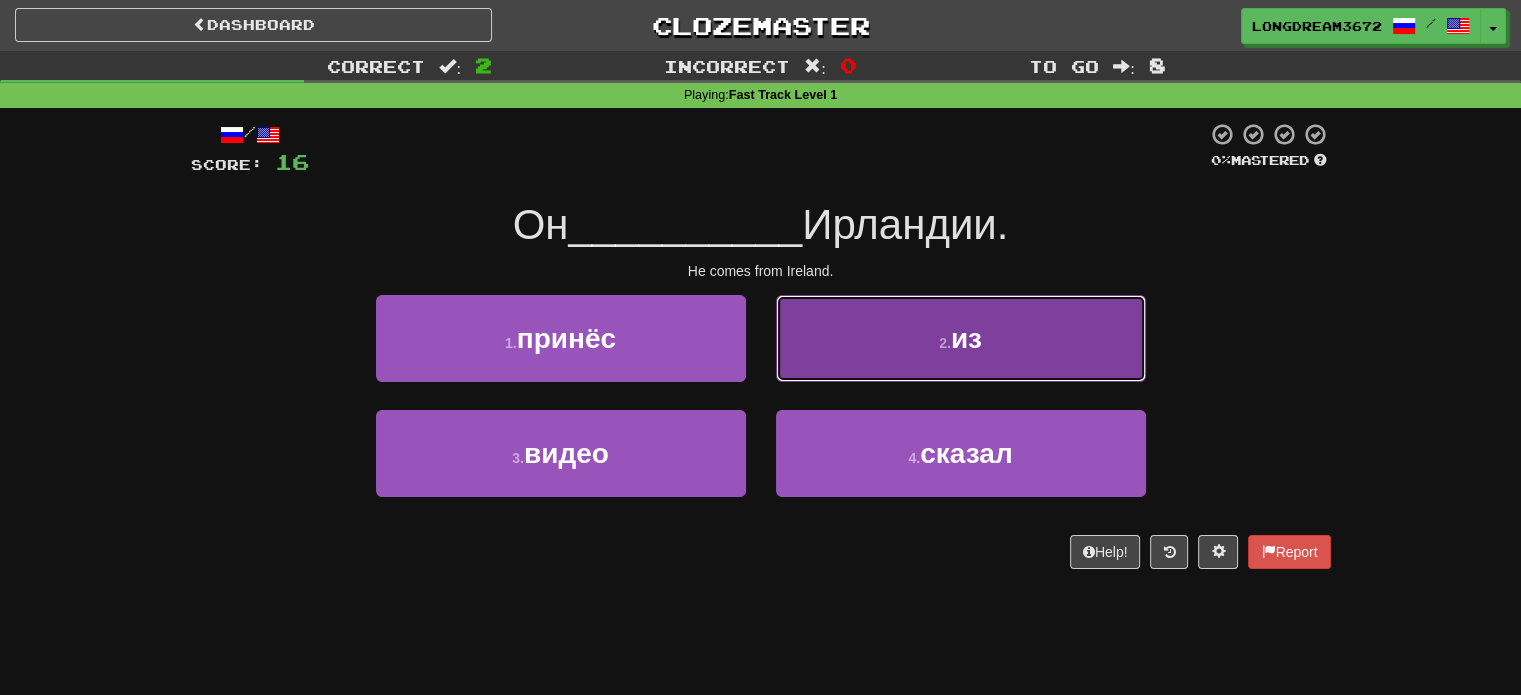 click on "из" at bounding box center (966, 338) 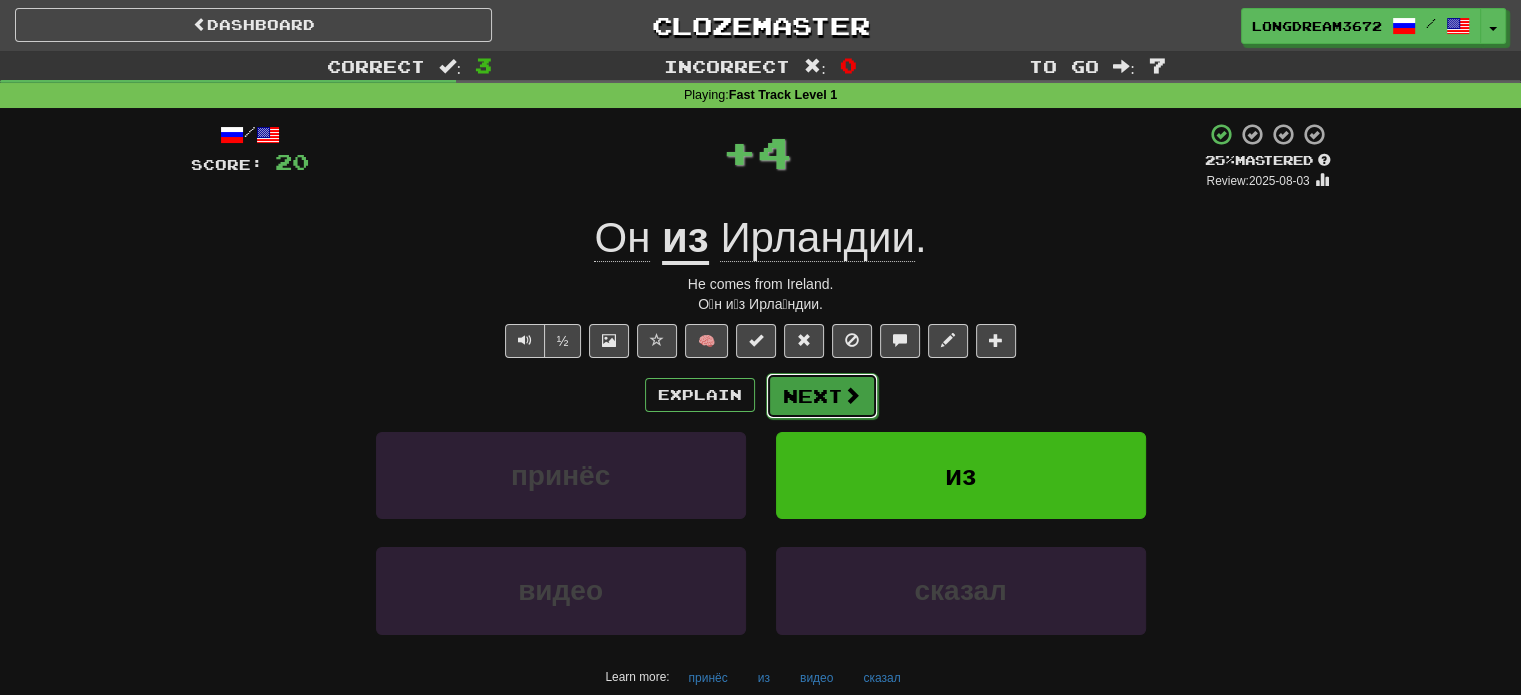 click on "Next" at bounding box center (822, 396) 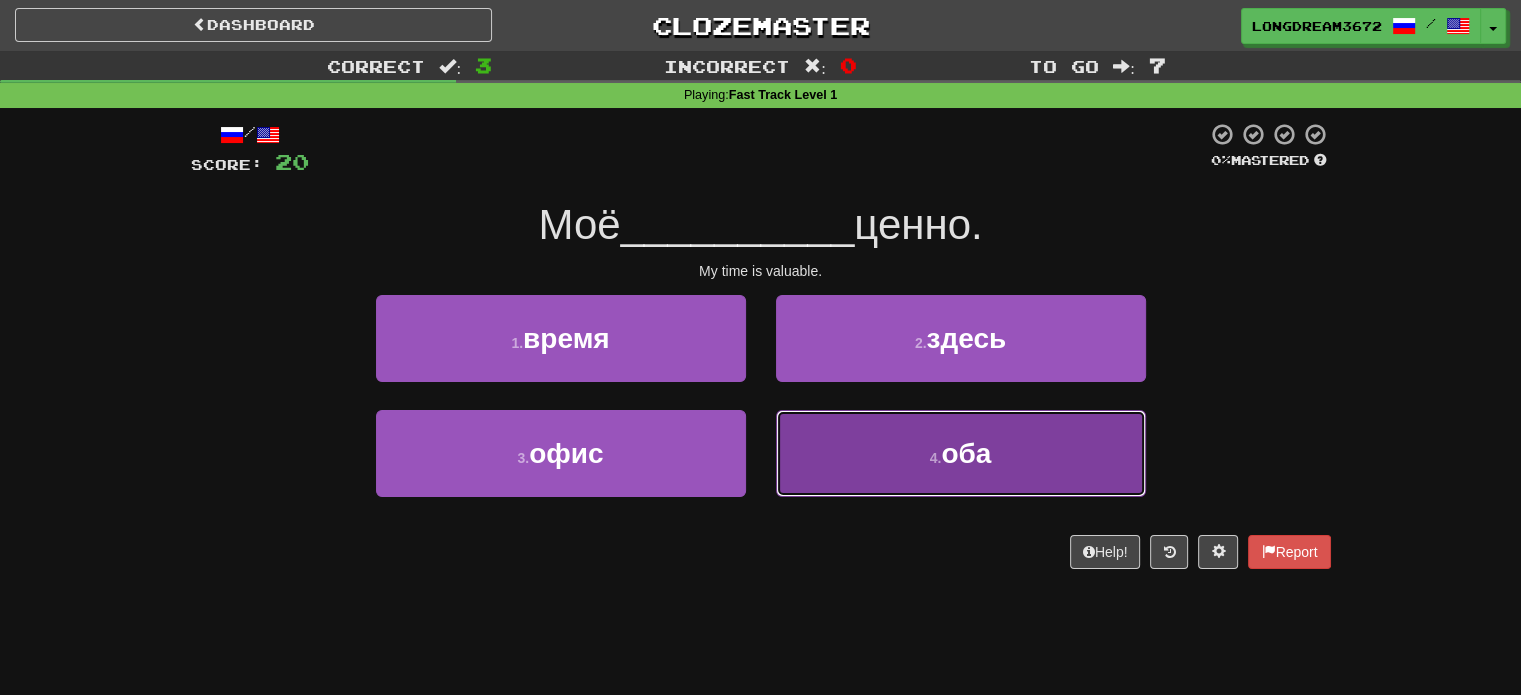 click on "4 .  оба" at bounding box center [961, 453] 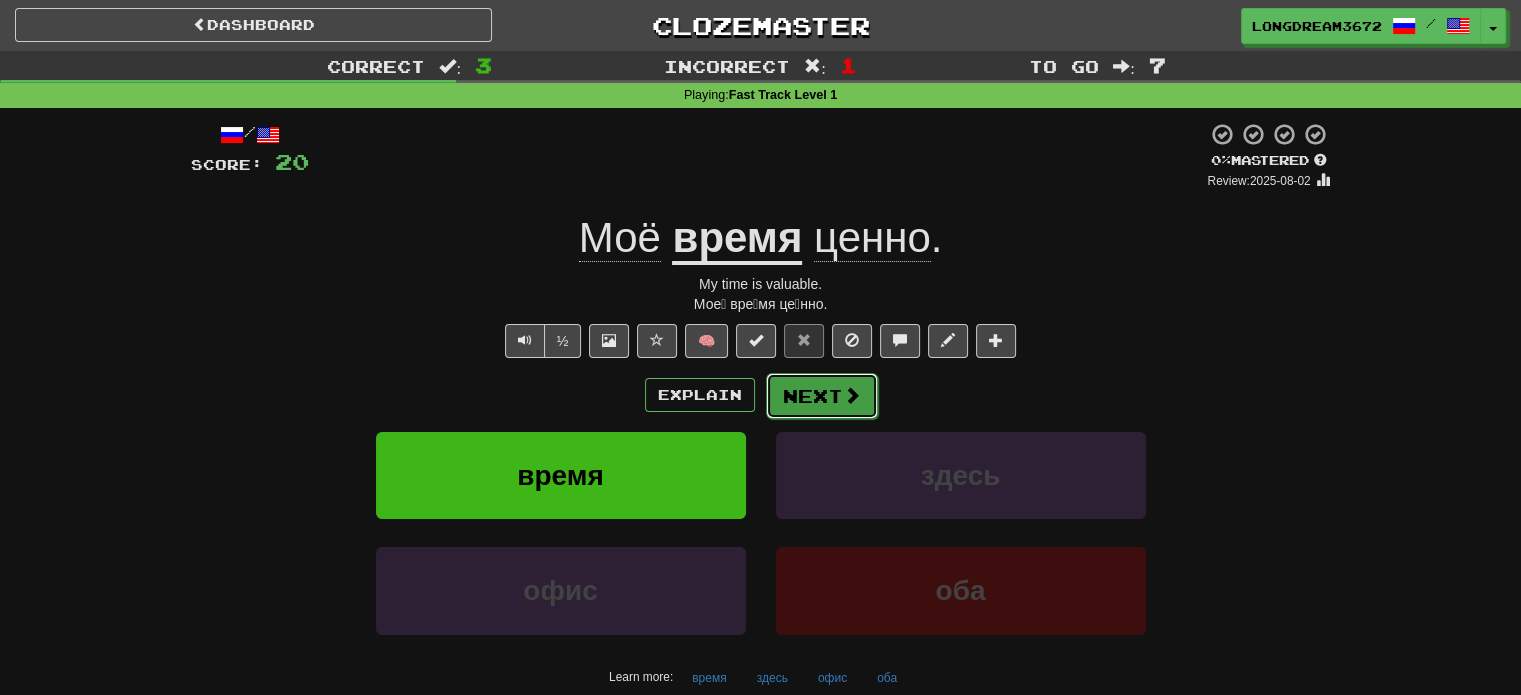 click on "Next" at bounding box center (822, 396) 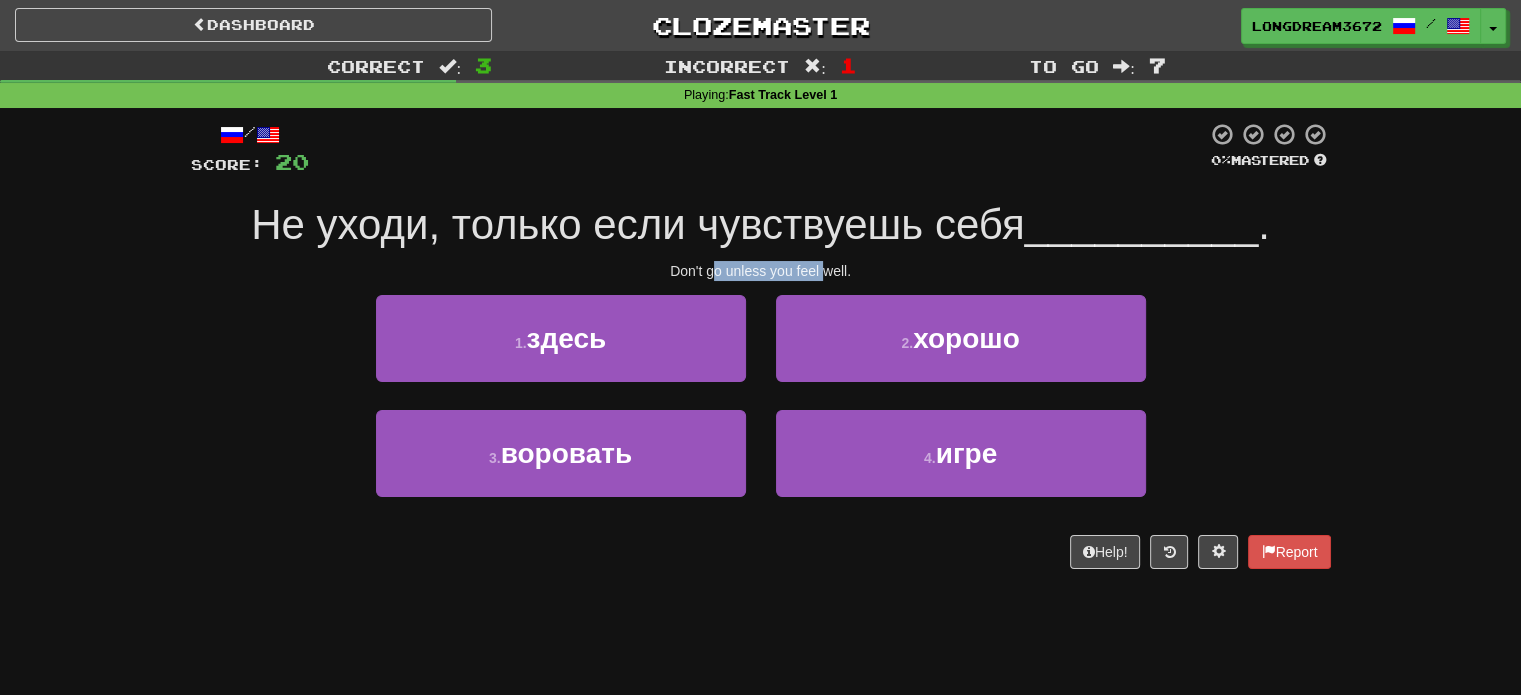 drag, startPoint x: 750, startPoint y: 277, endPoint x: 711, endPoint y: 277, distance: 39 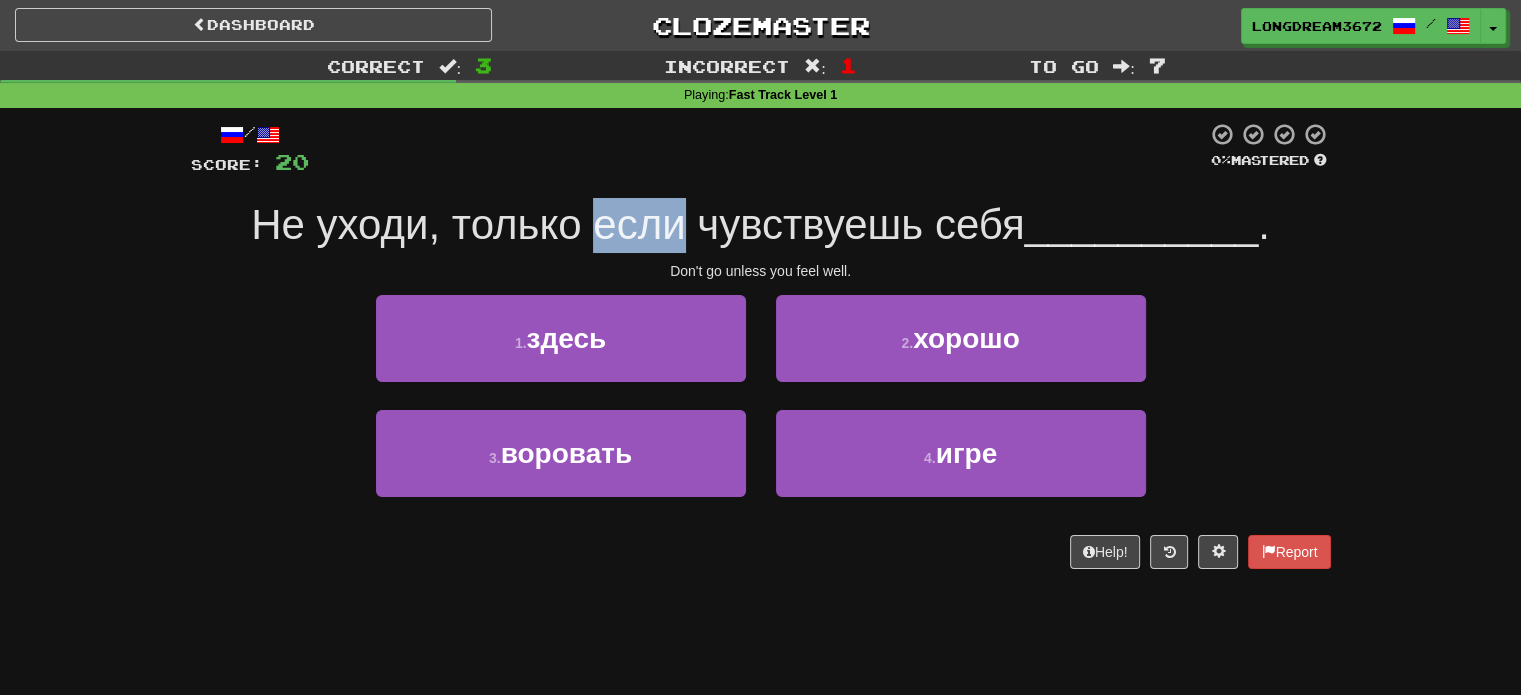 drag, startPoint x: 595, startPoint y: 230, endPoint x: 683, endPoint y: 229, distance: 88.005684 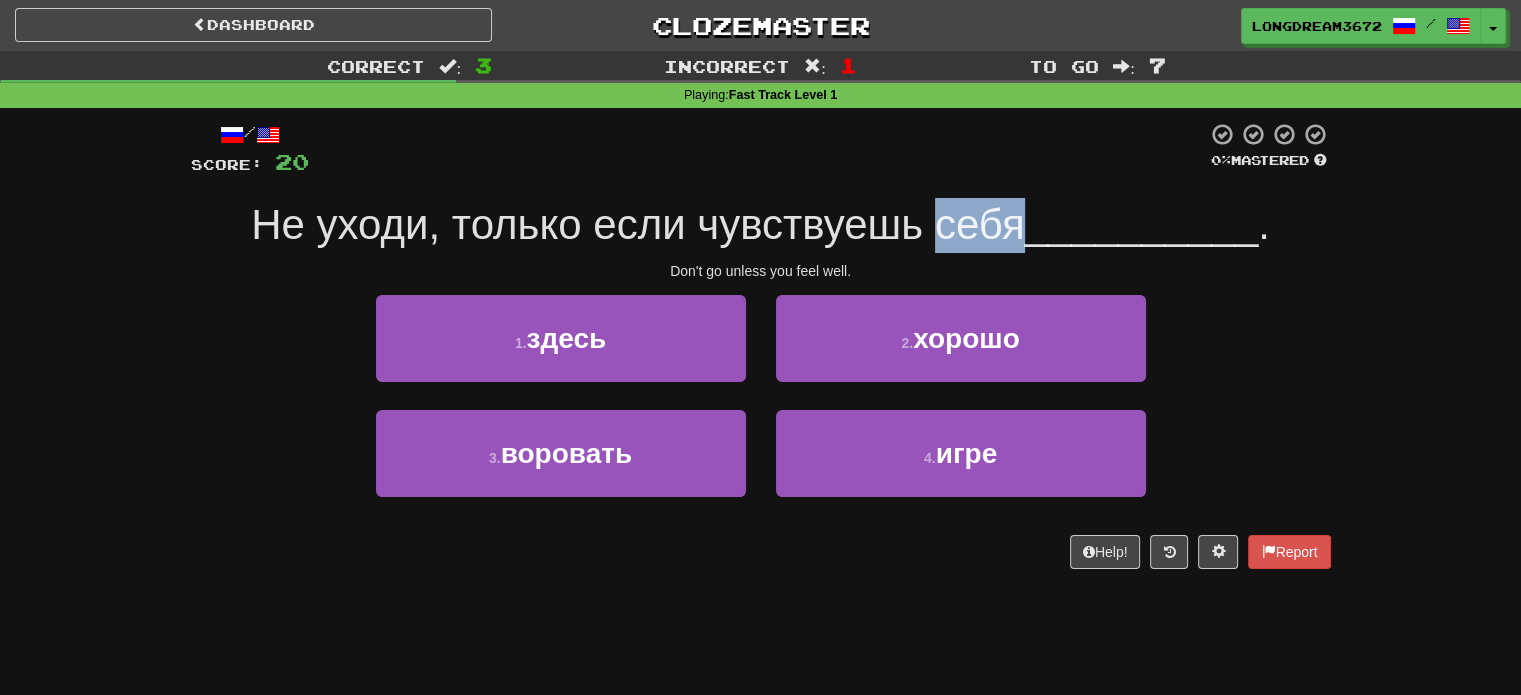drag, startPoint x: 936, startPoint y: 237, endPoint x: 1011, endPoint y: 231, distance: 75.23962 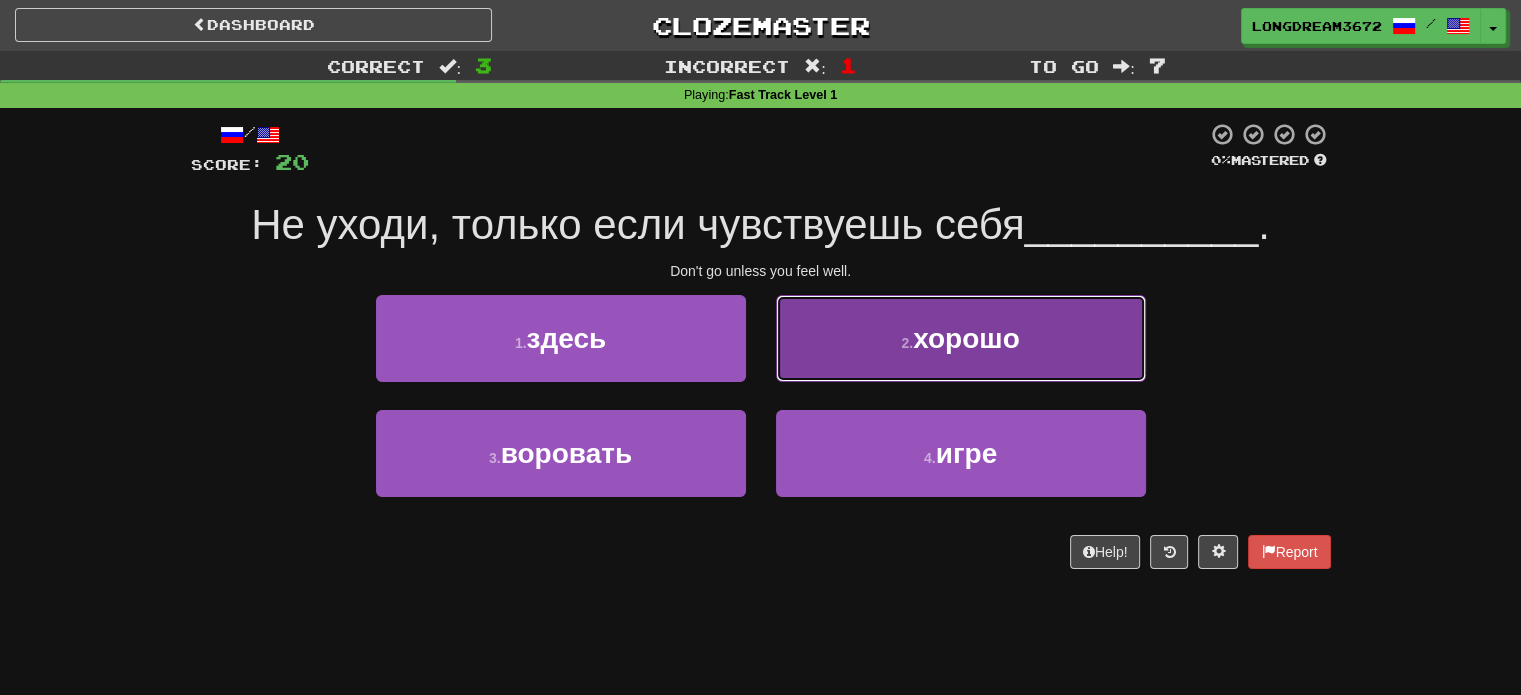 click on "2 .  хорошо" at bounding box center (961, 338) 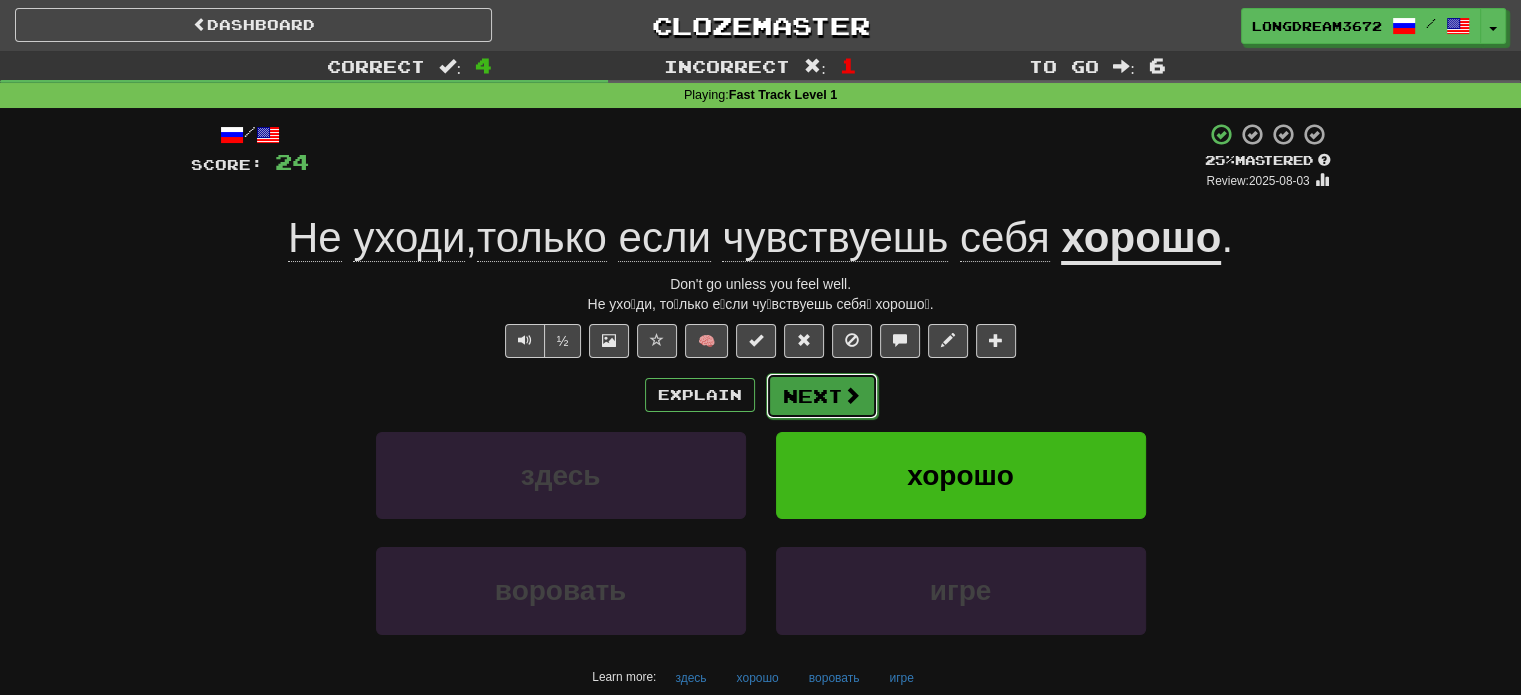 click on "Next" at bounding box center (822, 396) 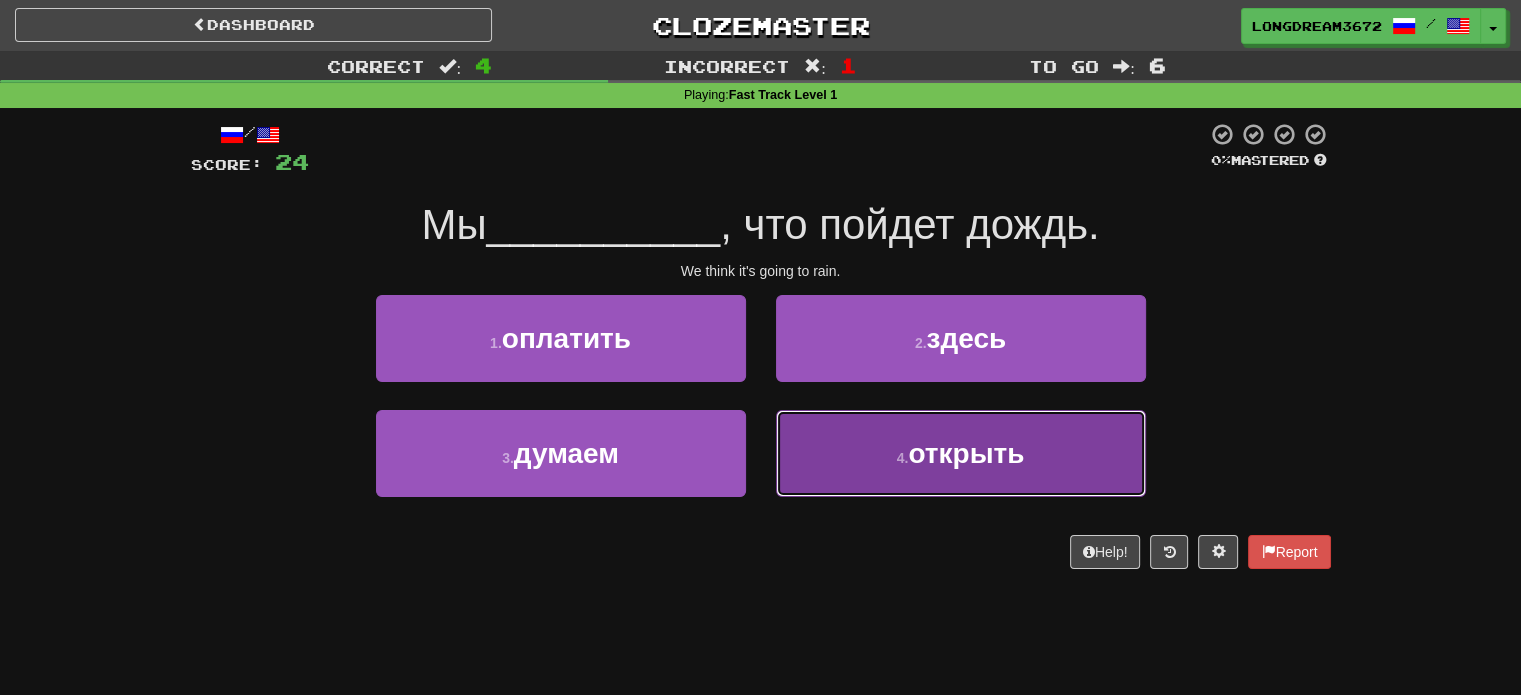 click on "4 .  открыть" at bounding box center [961, 453] 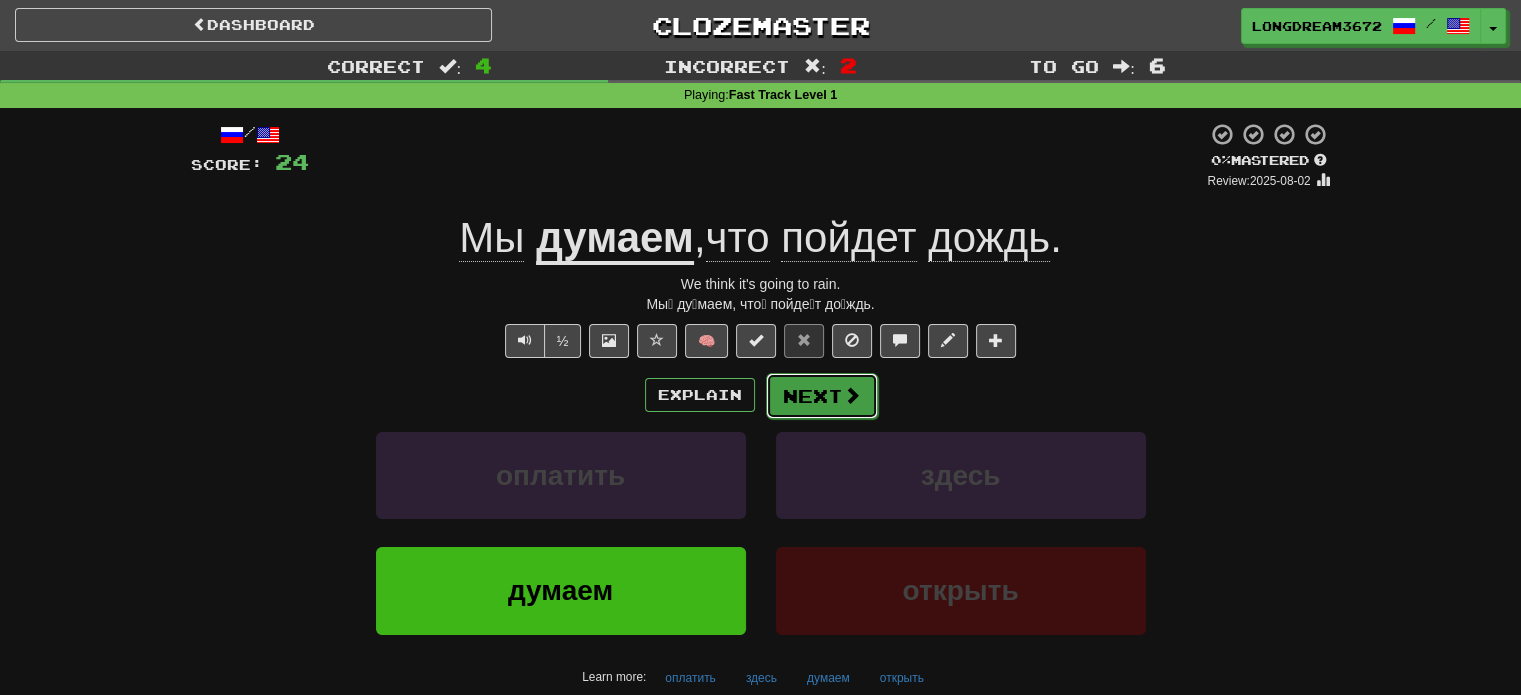 click at bounding box center [852, 395] 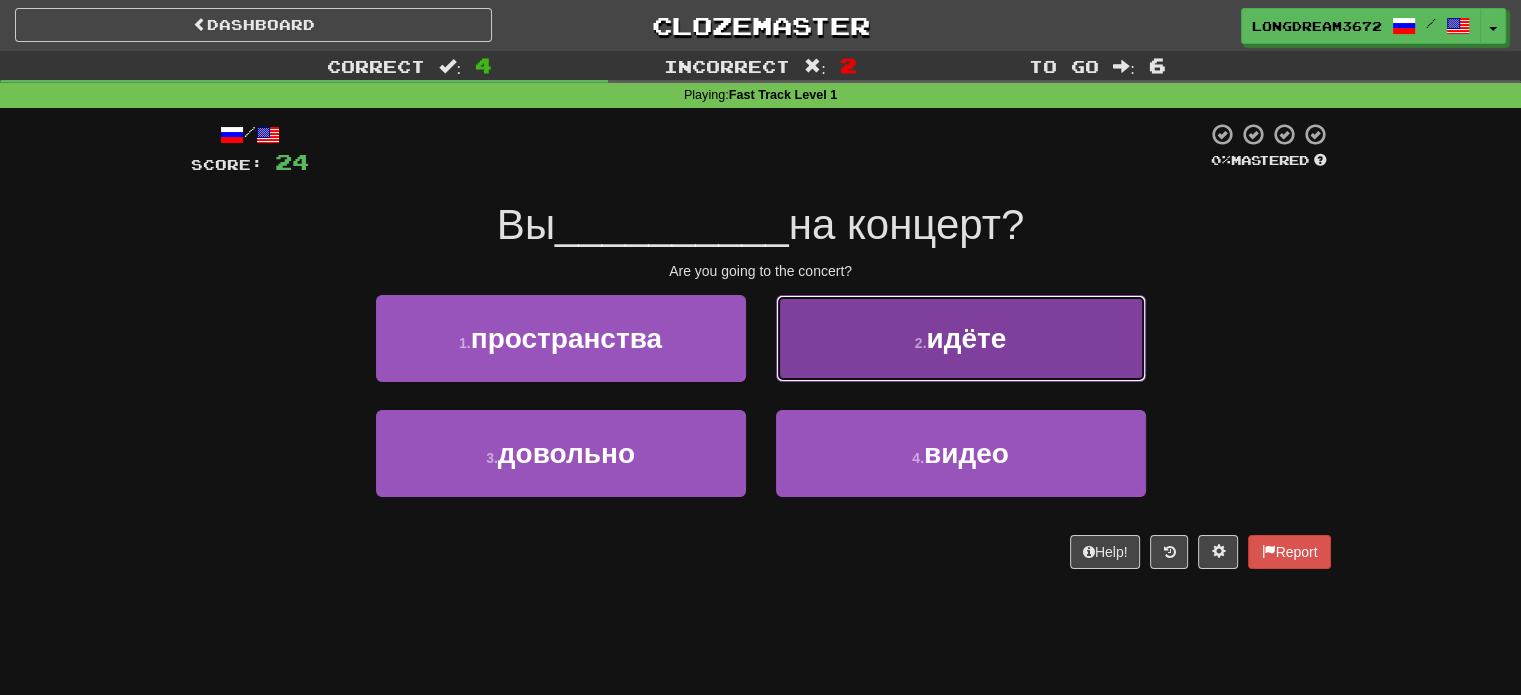 click on "2 .  идёте" at bounding box center [961, 338] 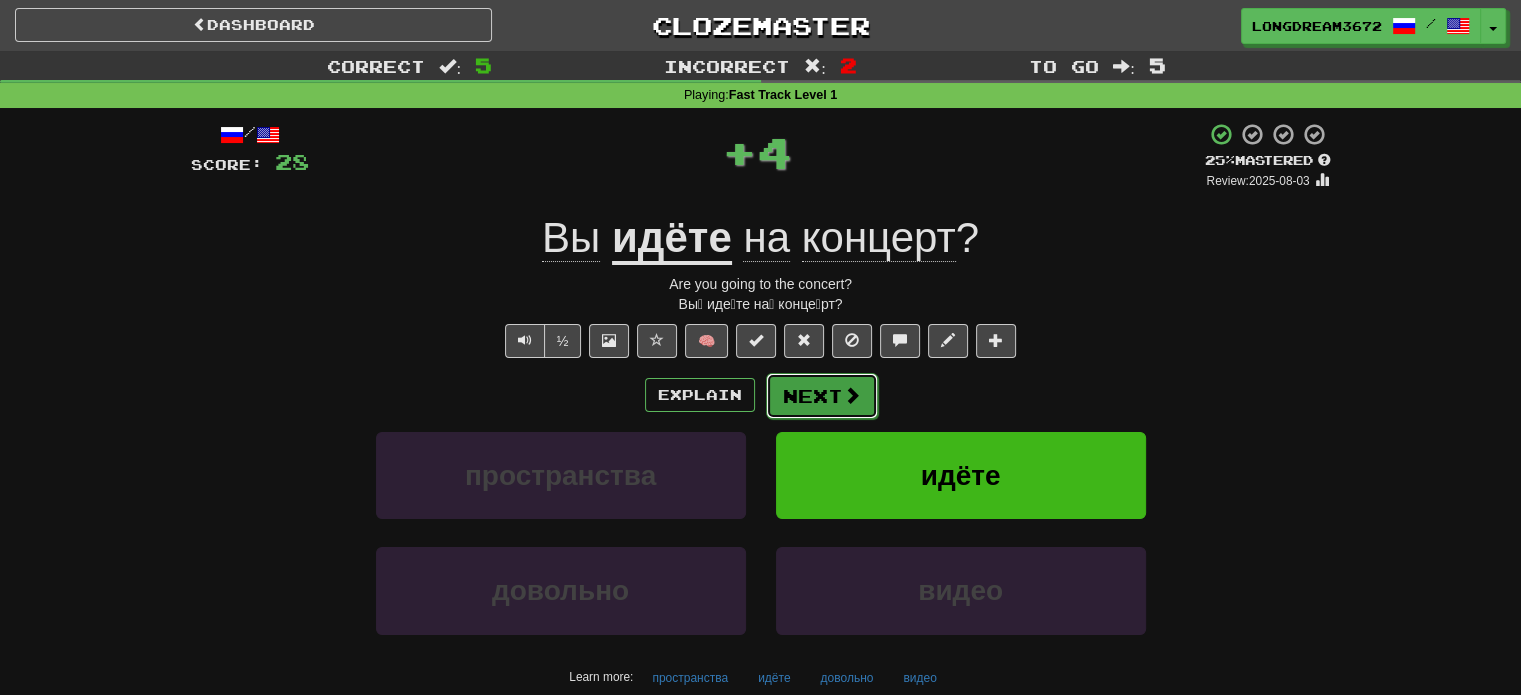click on "Next" at bounding box center [822, 396] 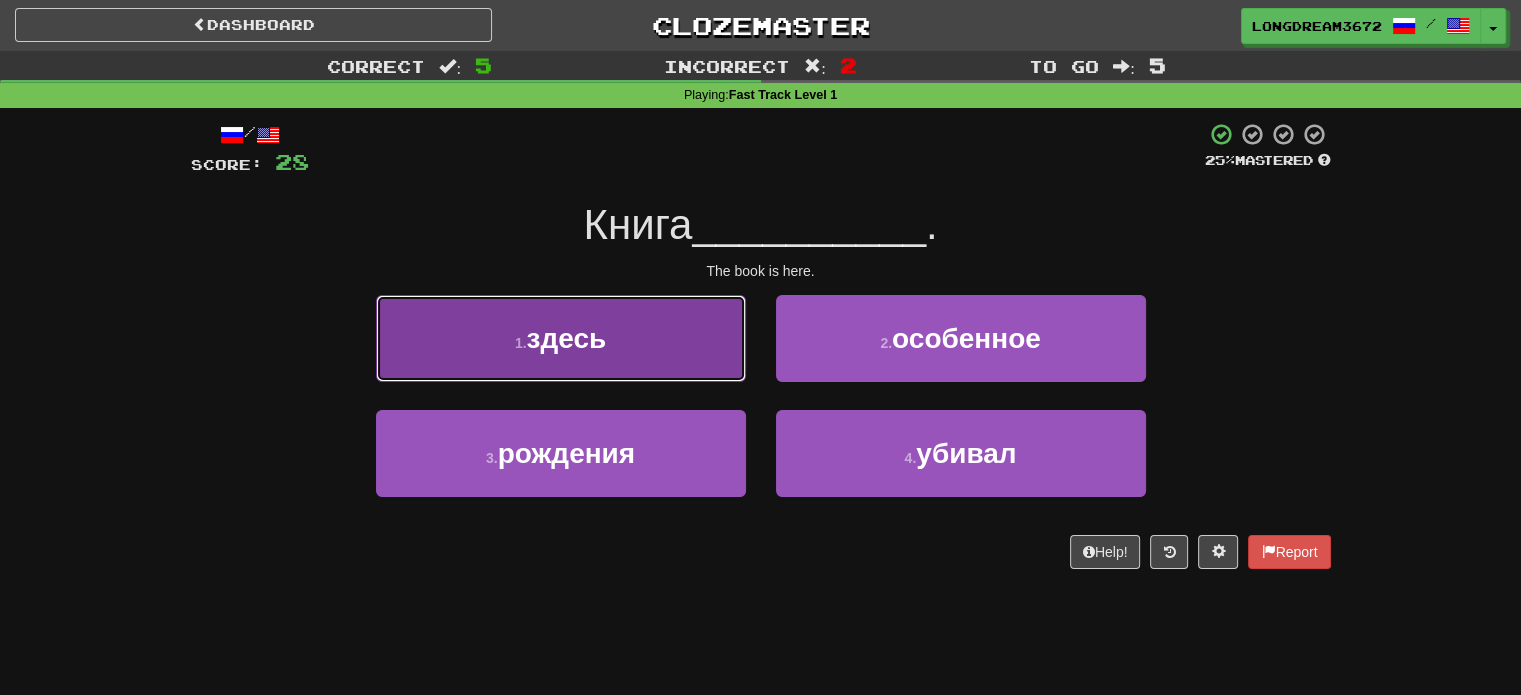 click on "1 .  здесь" at bounding box center [561, 338] 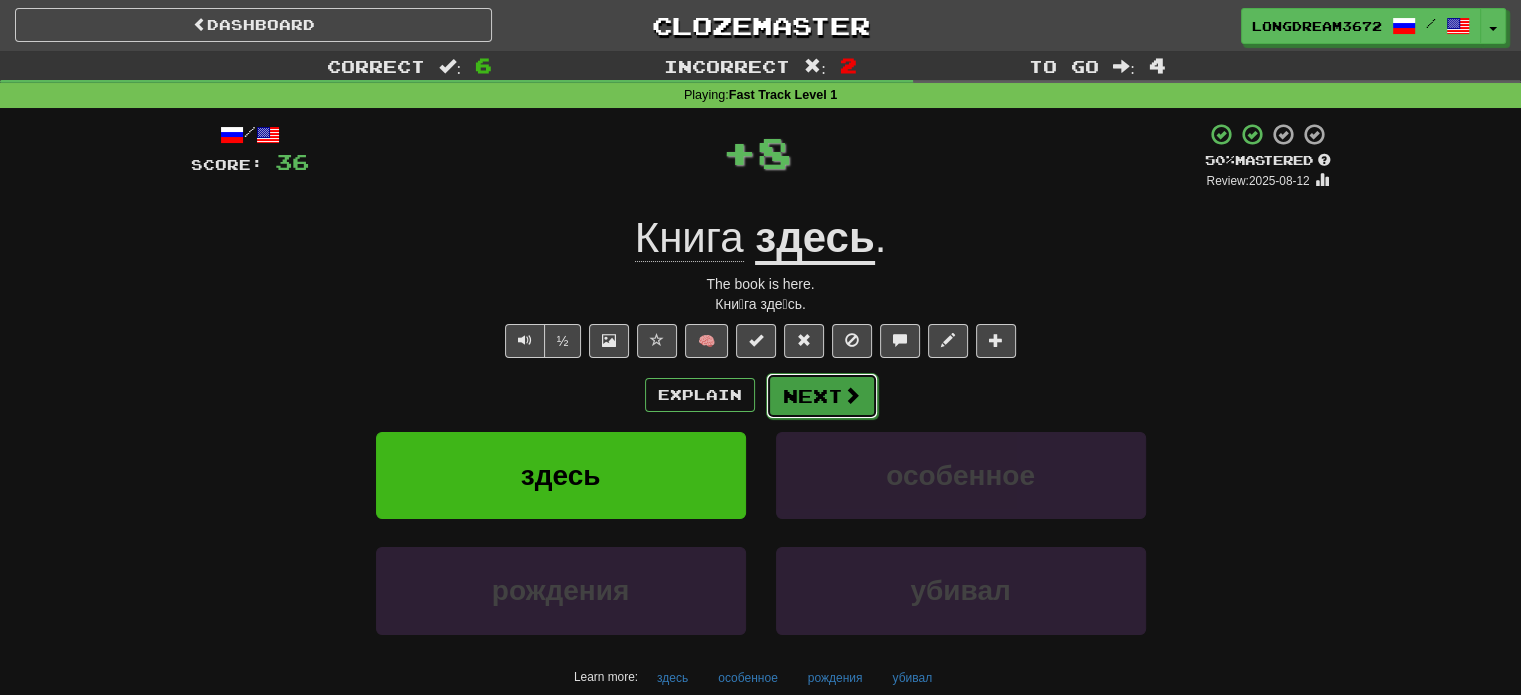 click on "Next" at bounding box center (822, 396) 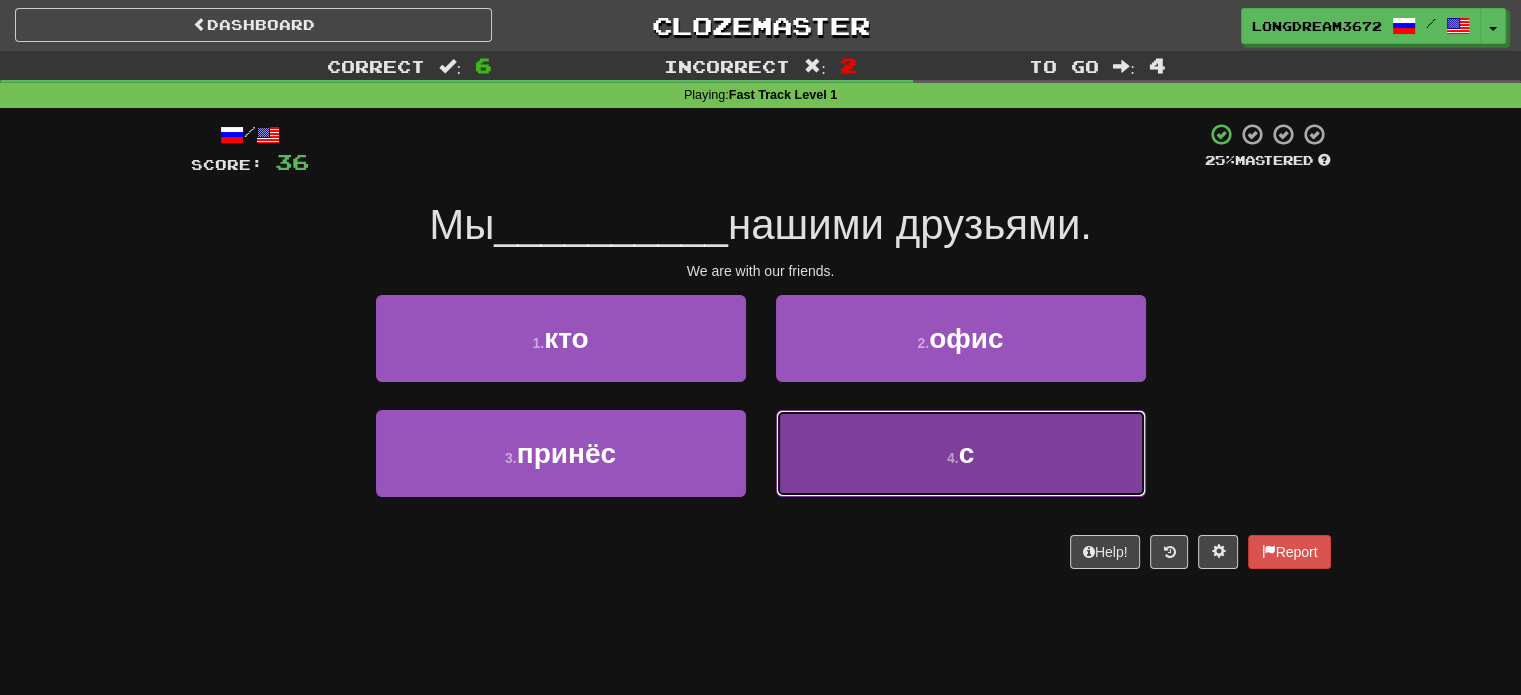 click on "4 .  с" at bounding box center (961, 453) 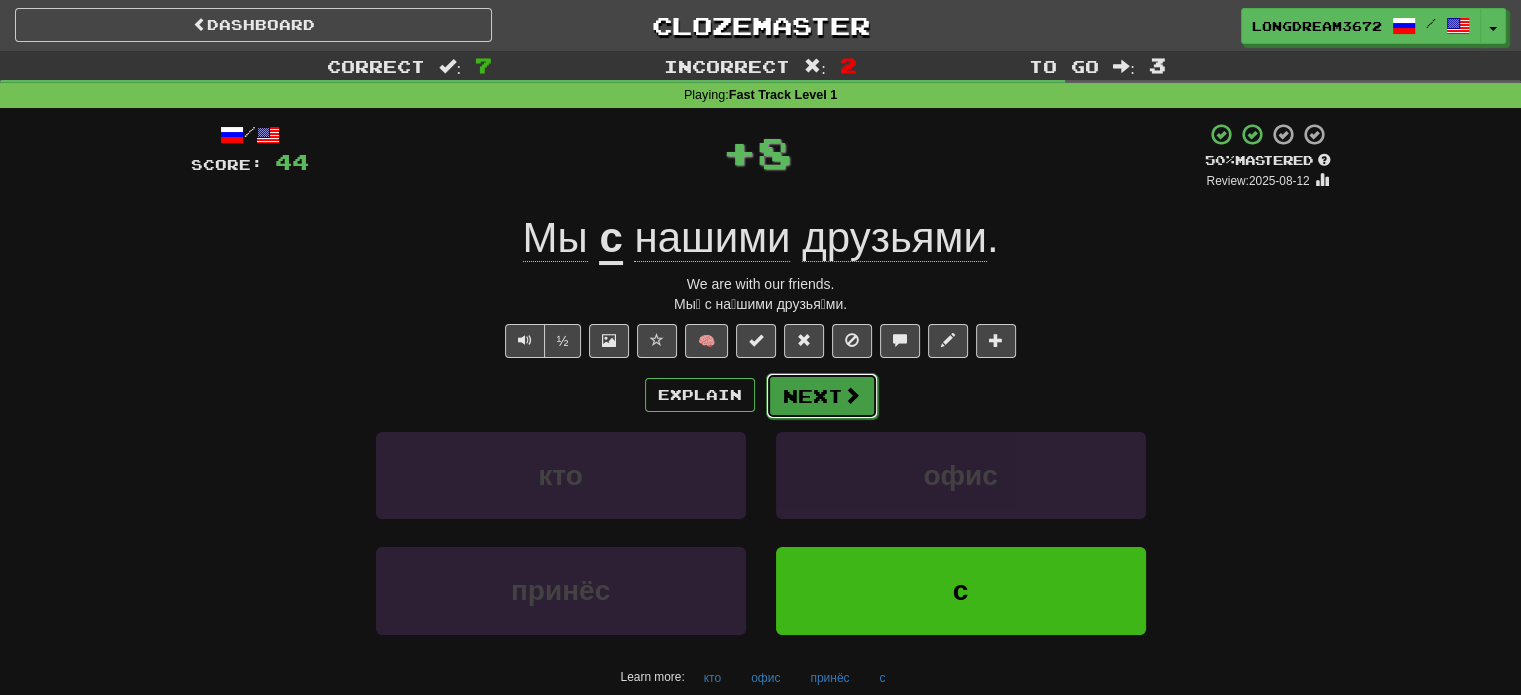 click on "Next" at bounding box center (822, 396) 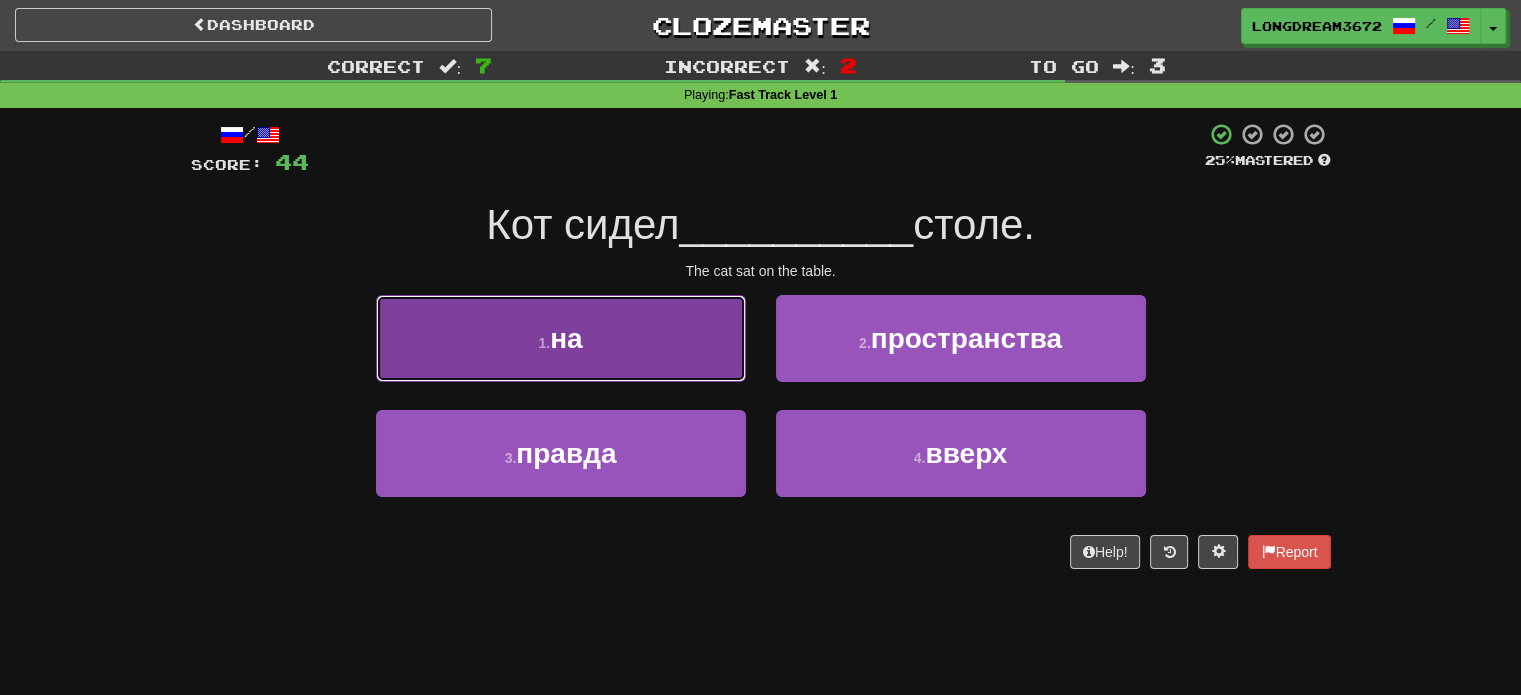 click on "1 .  на" at bounding box center (561, 338) 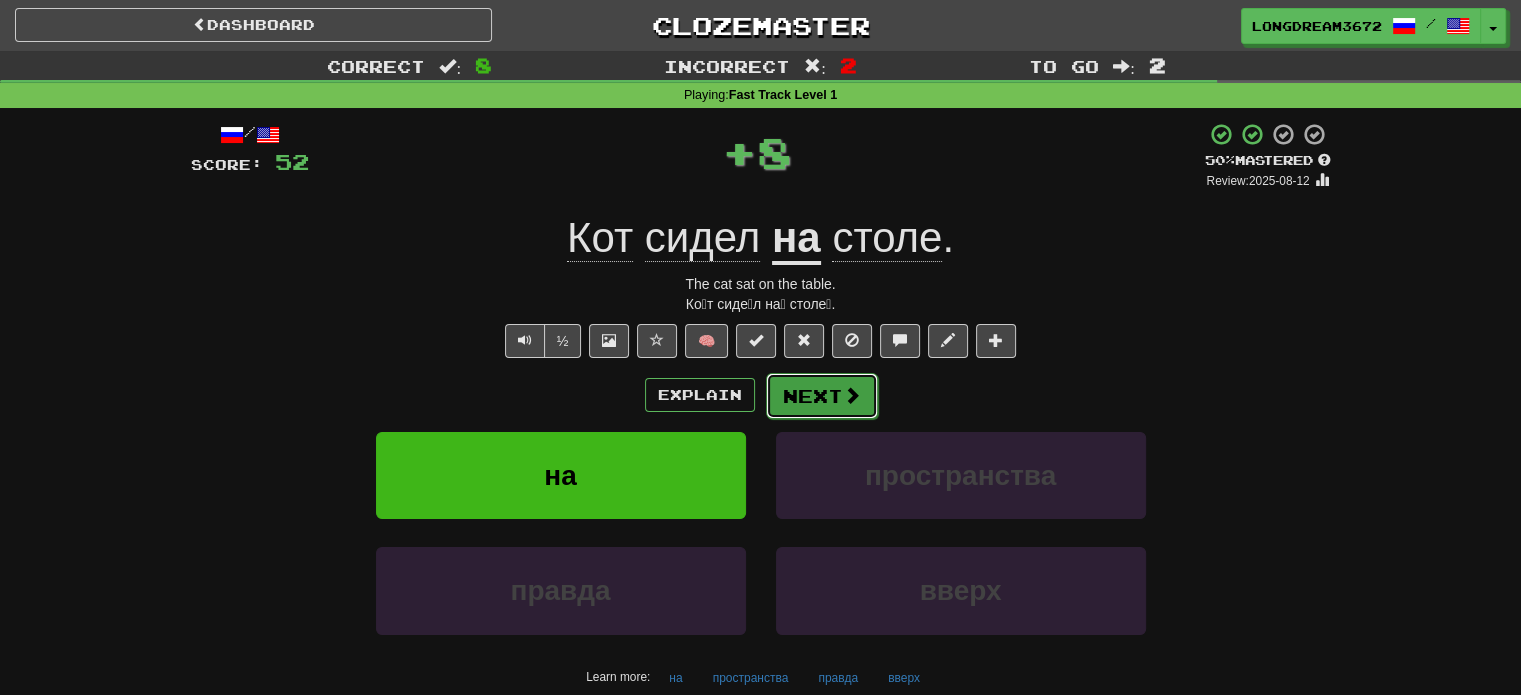 click on "Next" at bounding box center [822, 396] 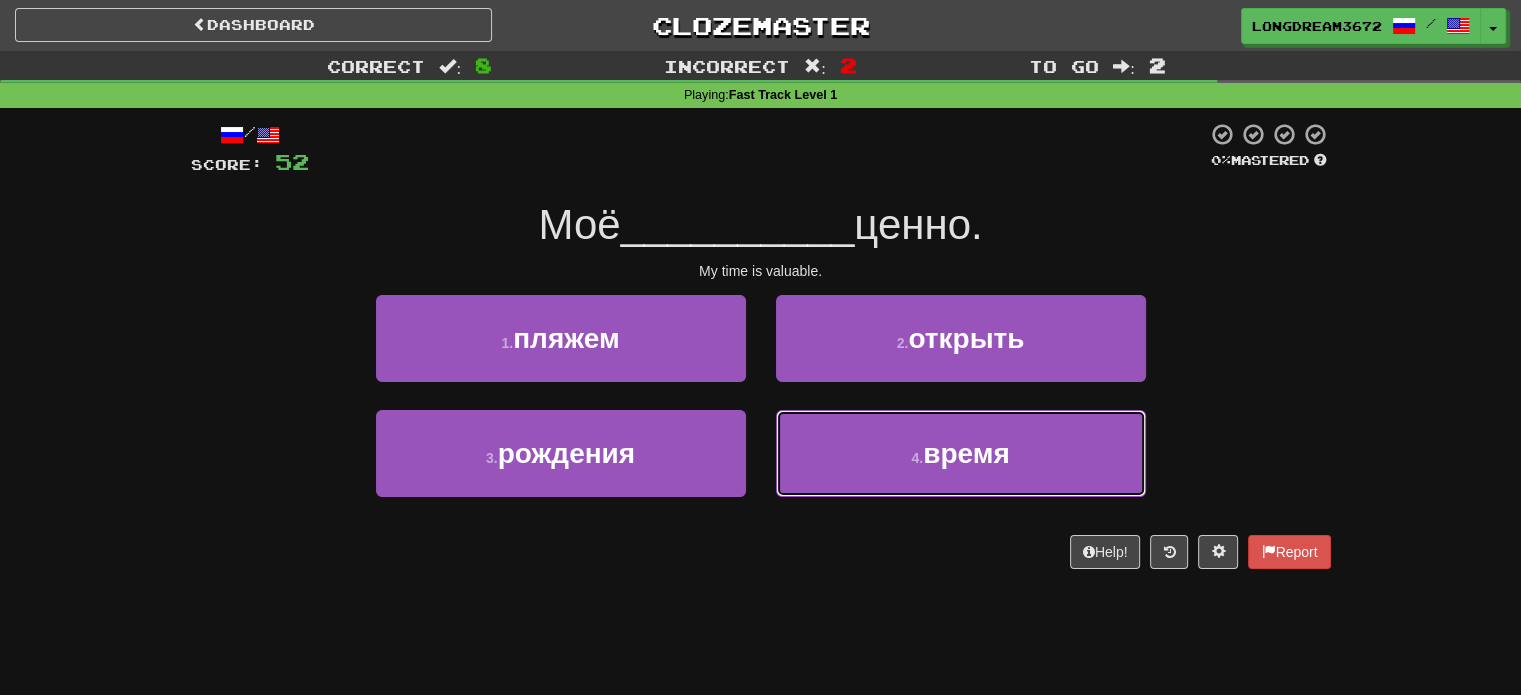 click on "4 .  время" at bounding box center (961, 453) 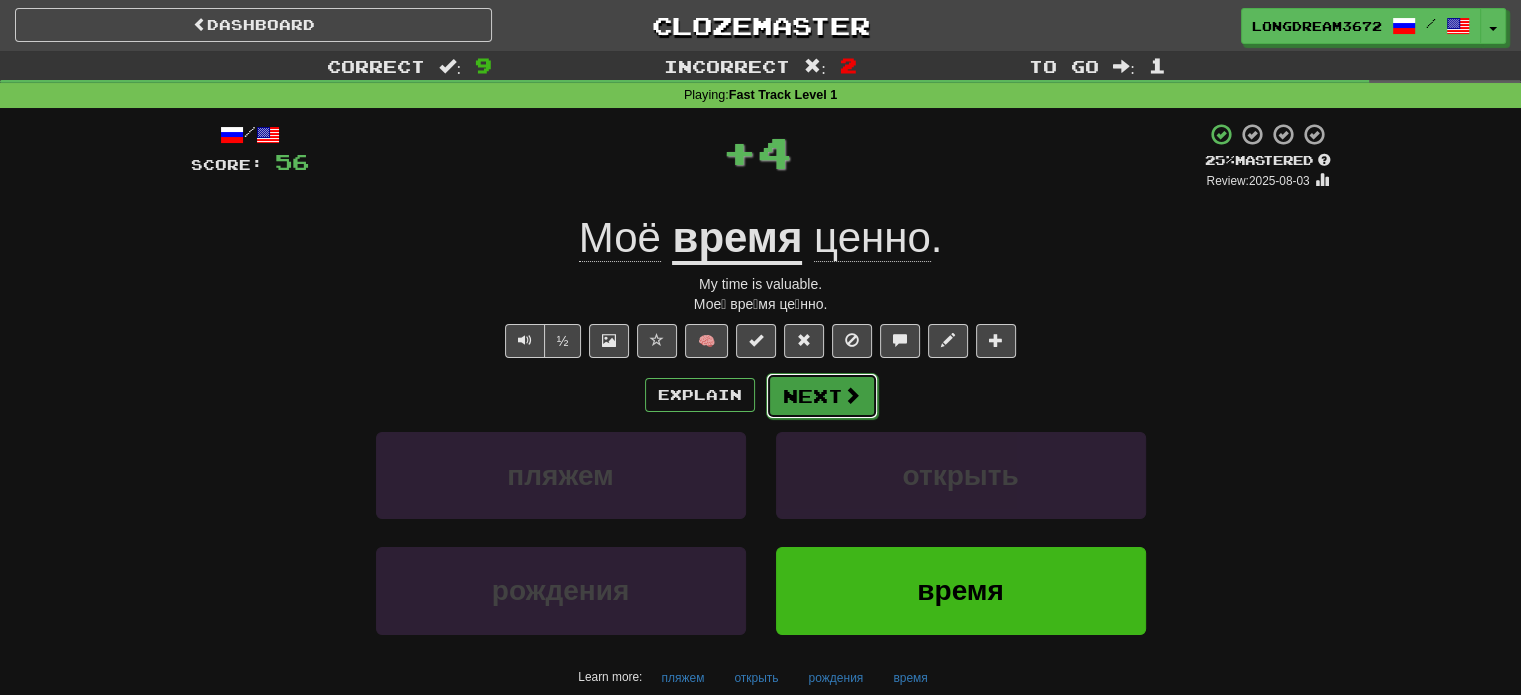 click on "Next" at bounding box center (822, 396) 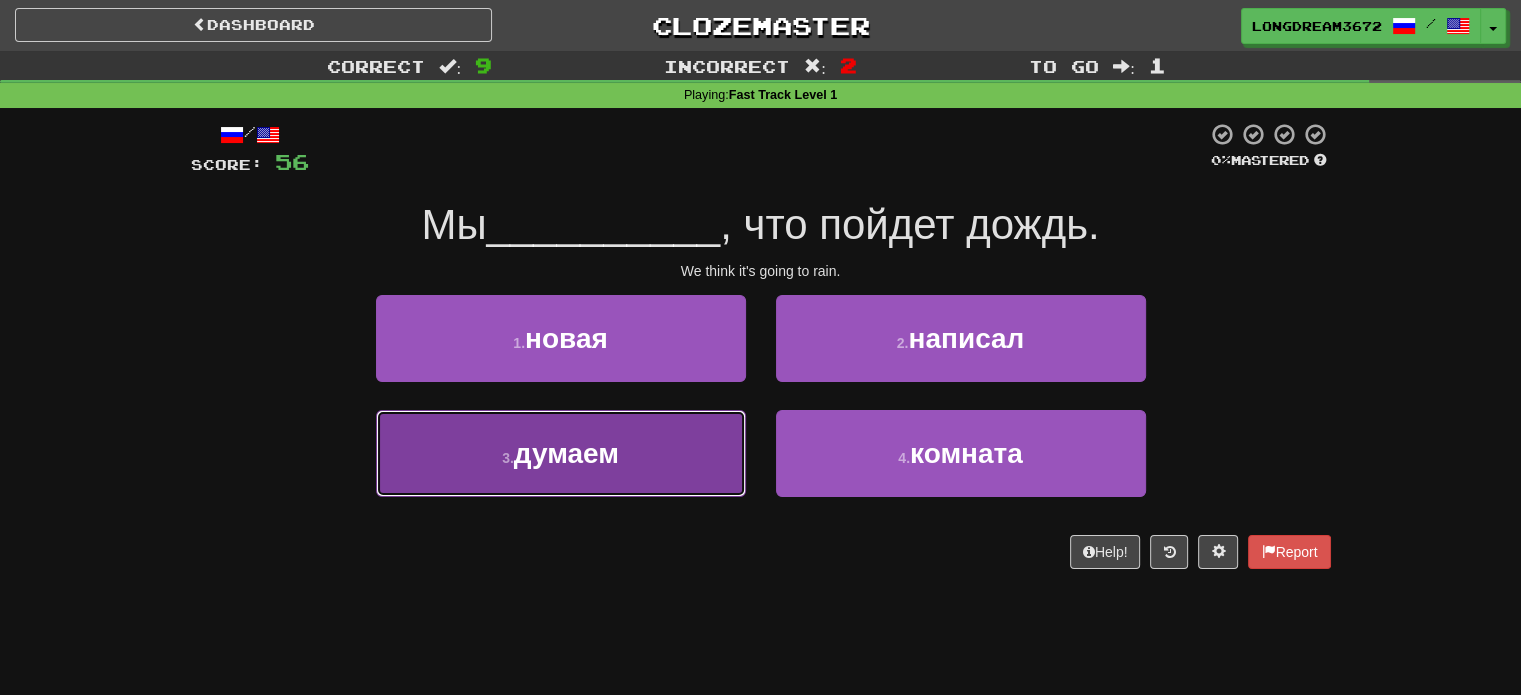click on "3 .  думаем" at bounding box center [561, 453] 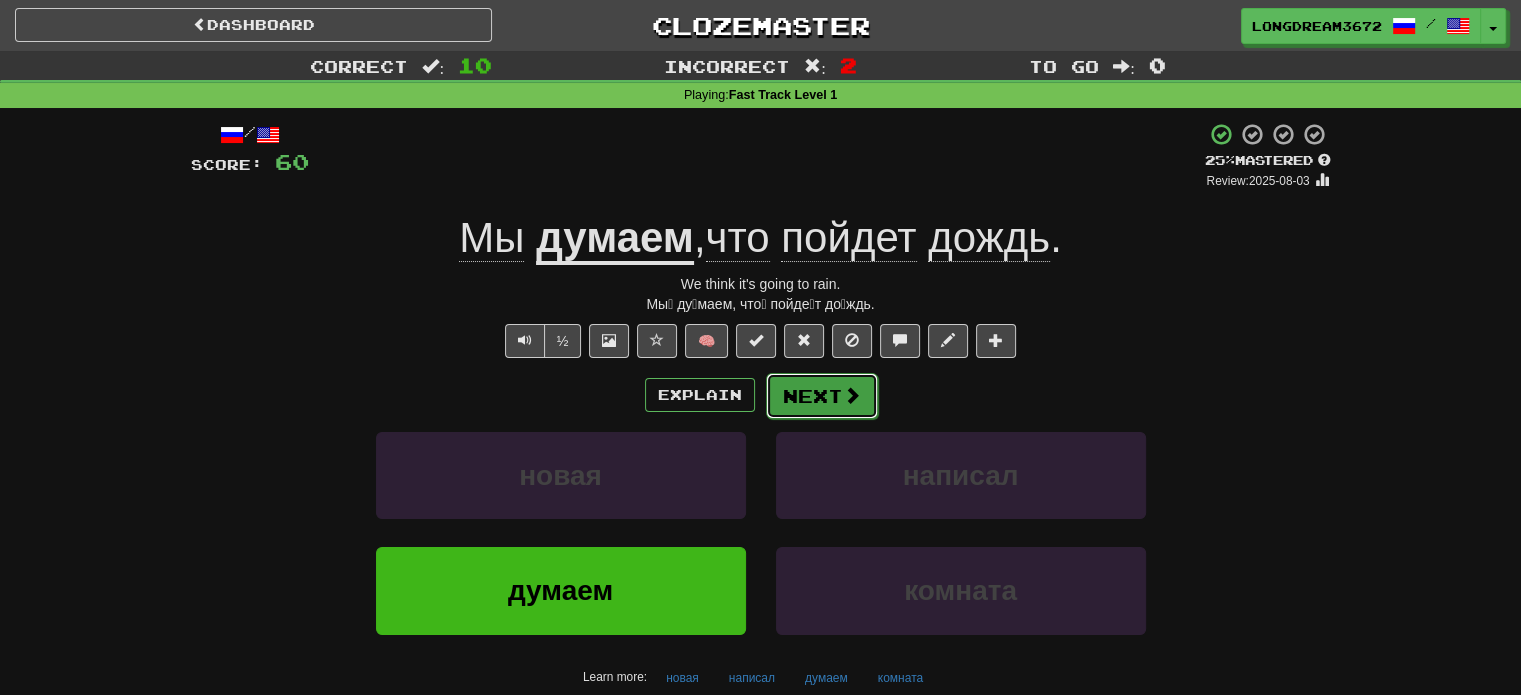 click on "Next" at bounding box center (822, 396) 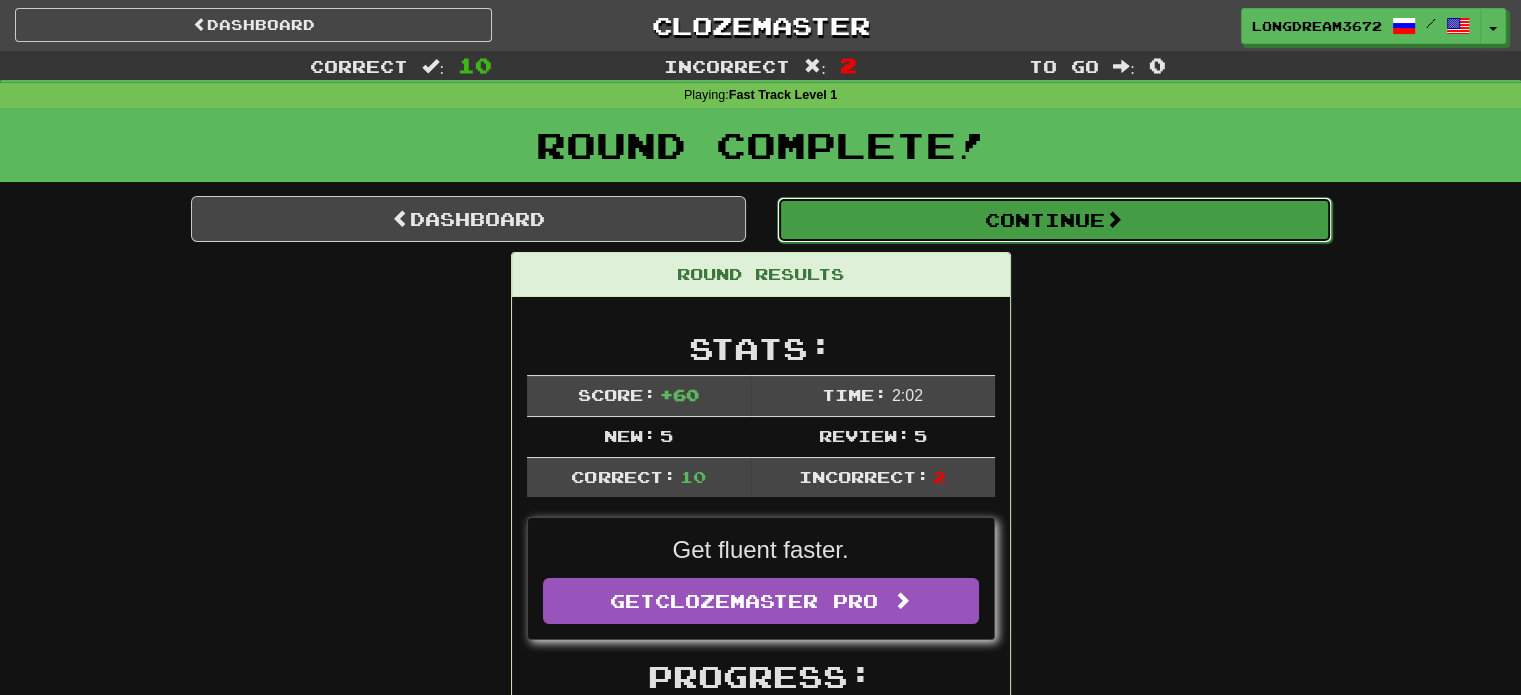 click on "Continue" at bounding box center [1054, 220] 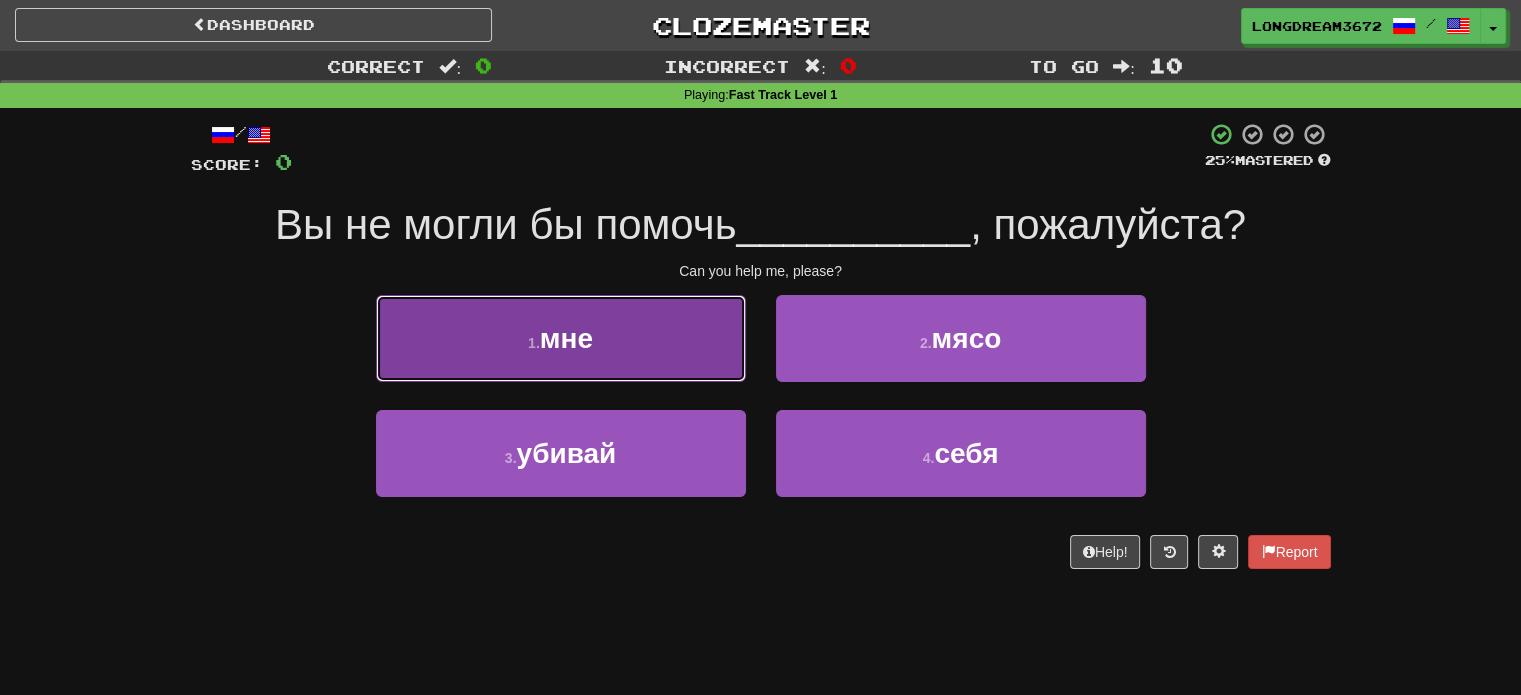 click on "1 .  мне" at bounding box center [561, 338] 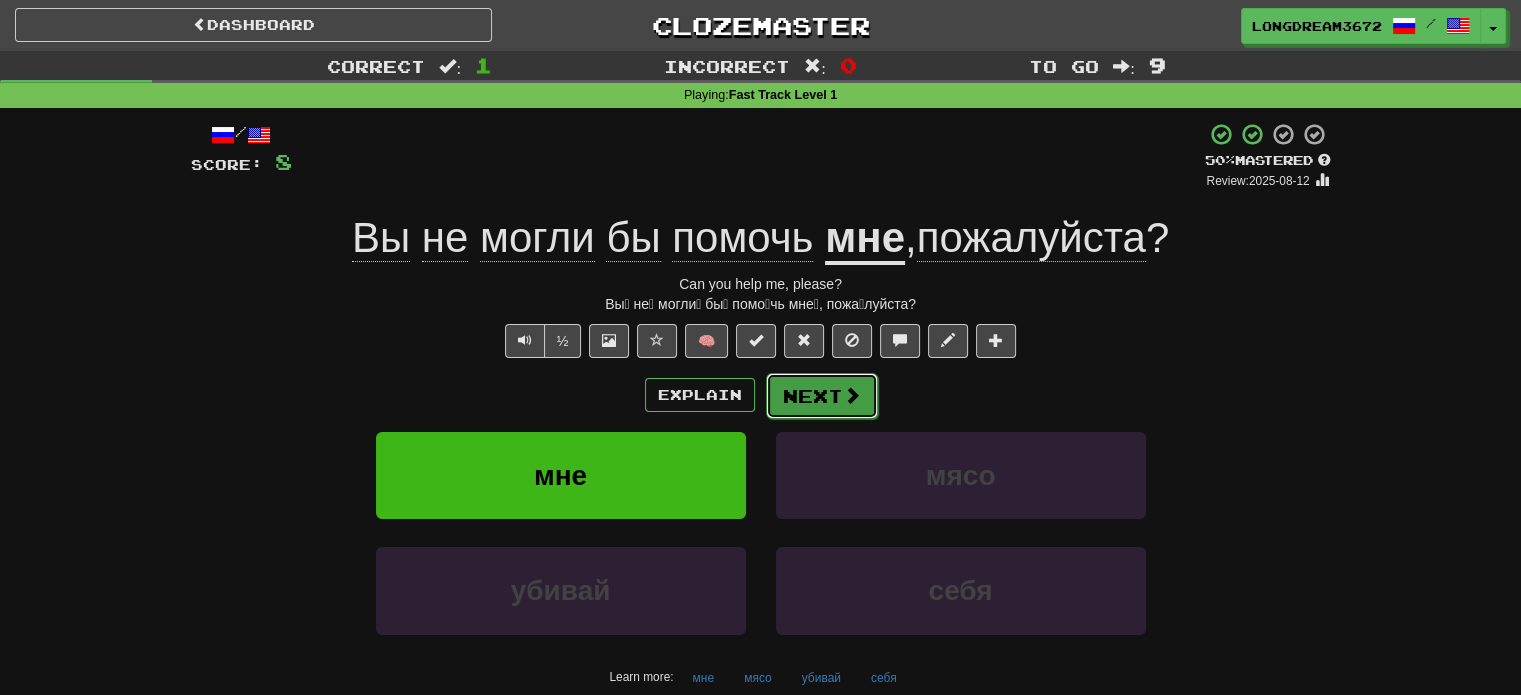click on "Next" at bounding box center [822, 396] 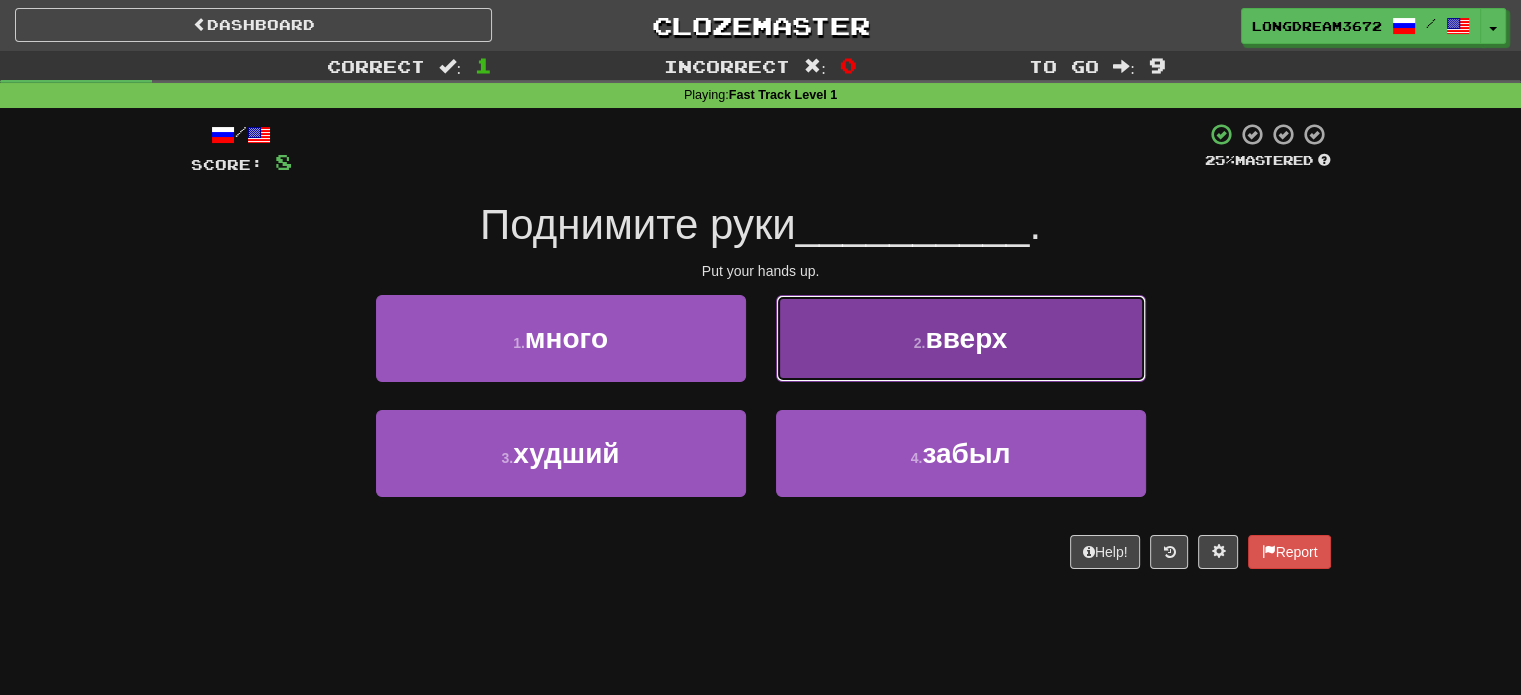 click on "2 .  вверх" at bounding box center (961, 338) 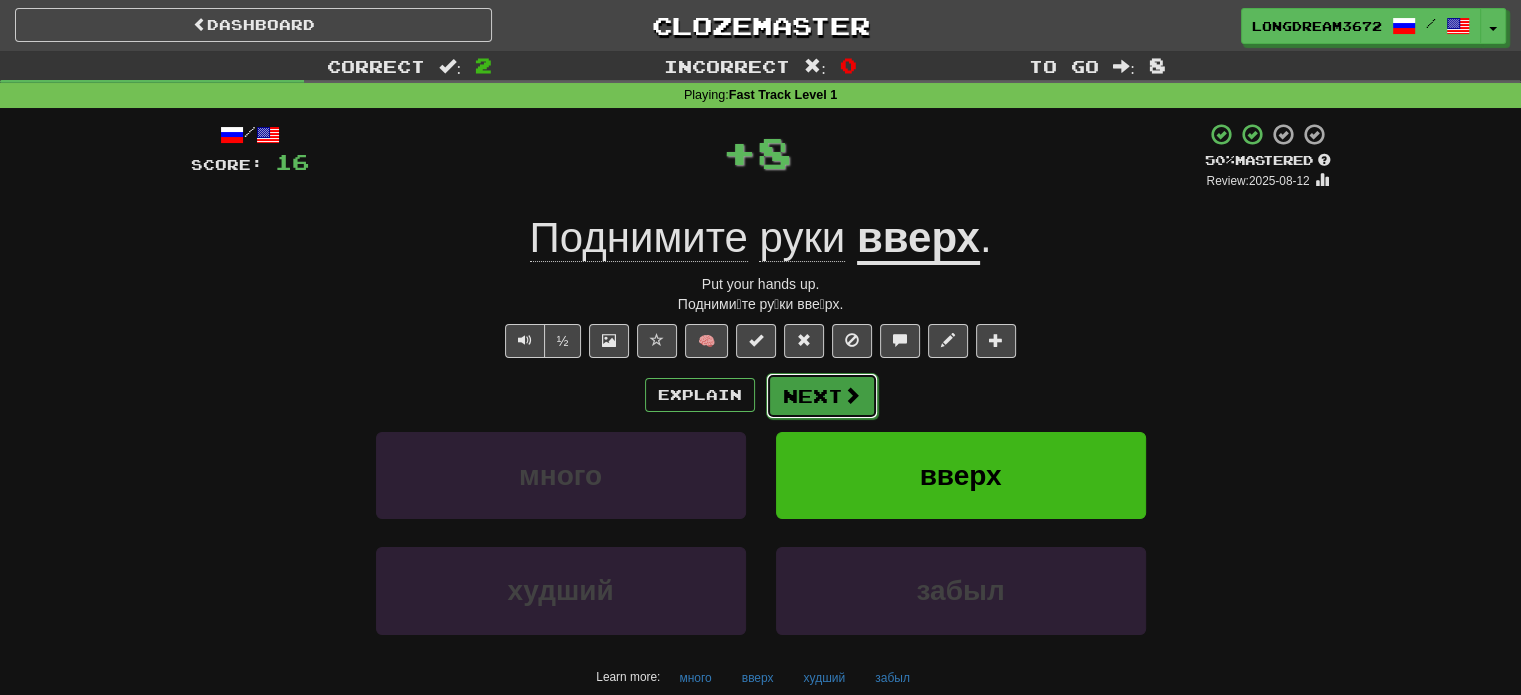 click at bounding box center [852, 395] 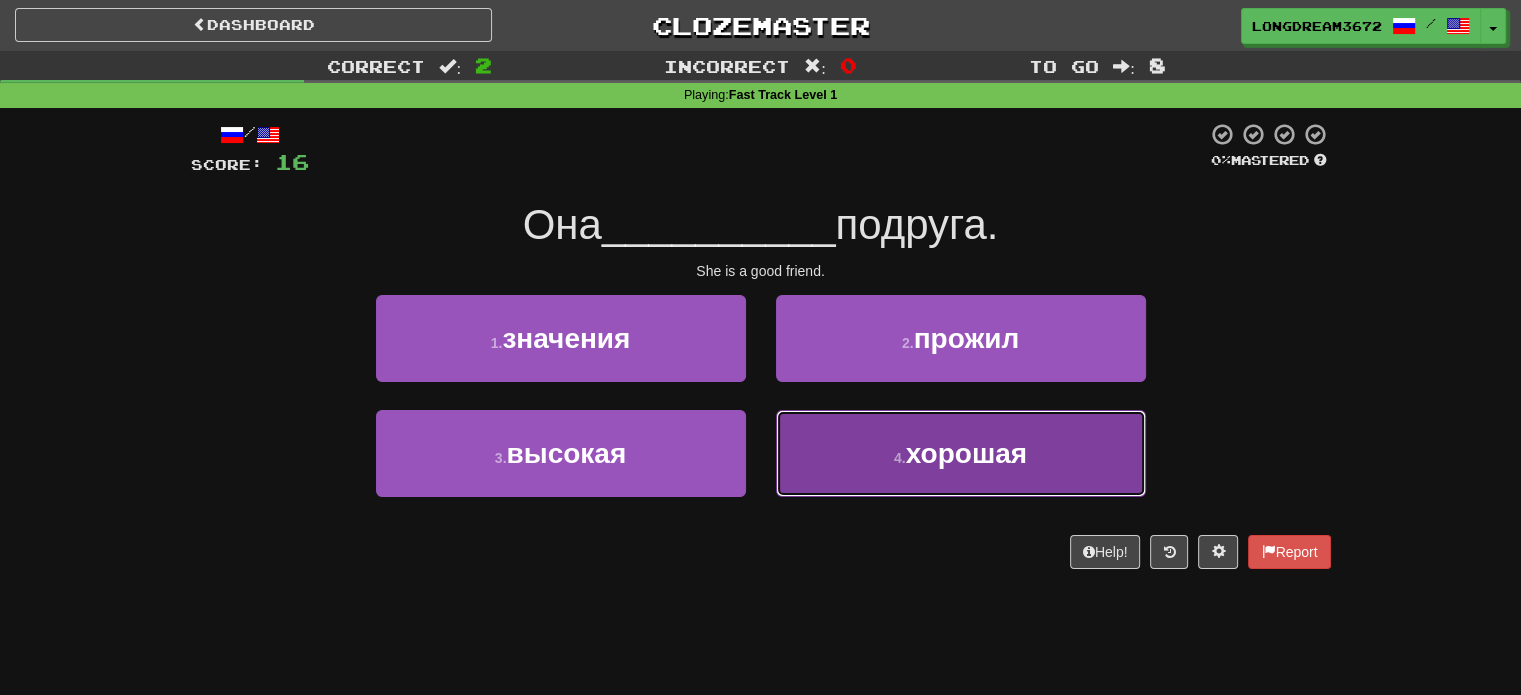 click on "4 .  хорошая" at bounding box center [961, 453] 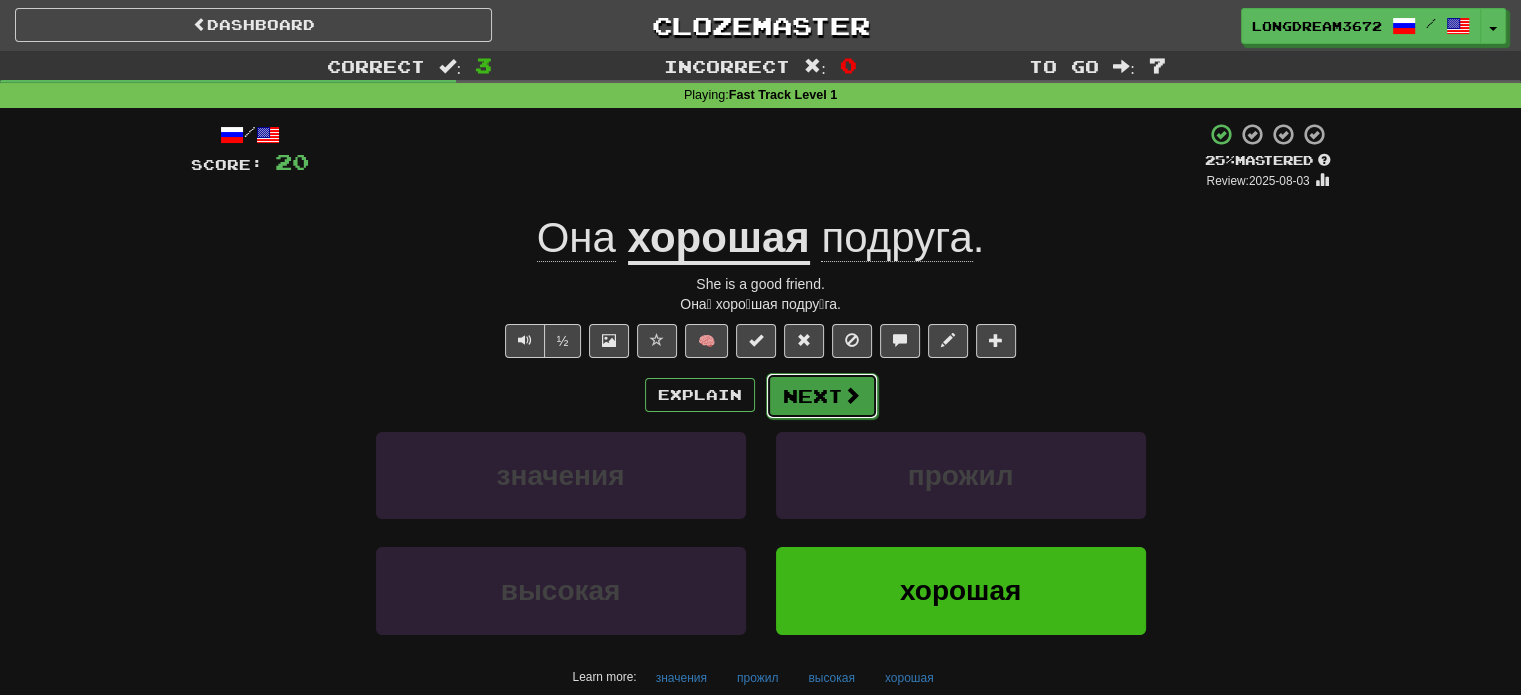 click on "Next" at bounding box center [822, 396] 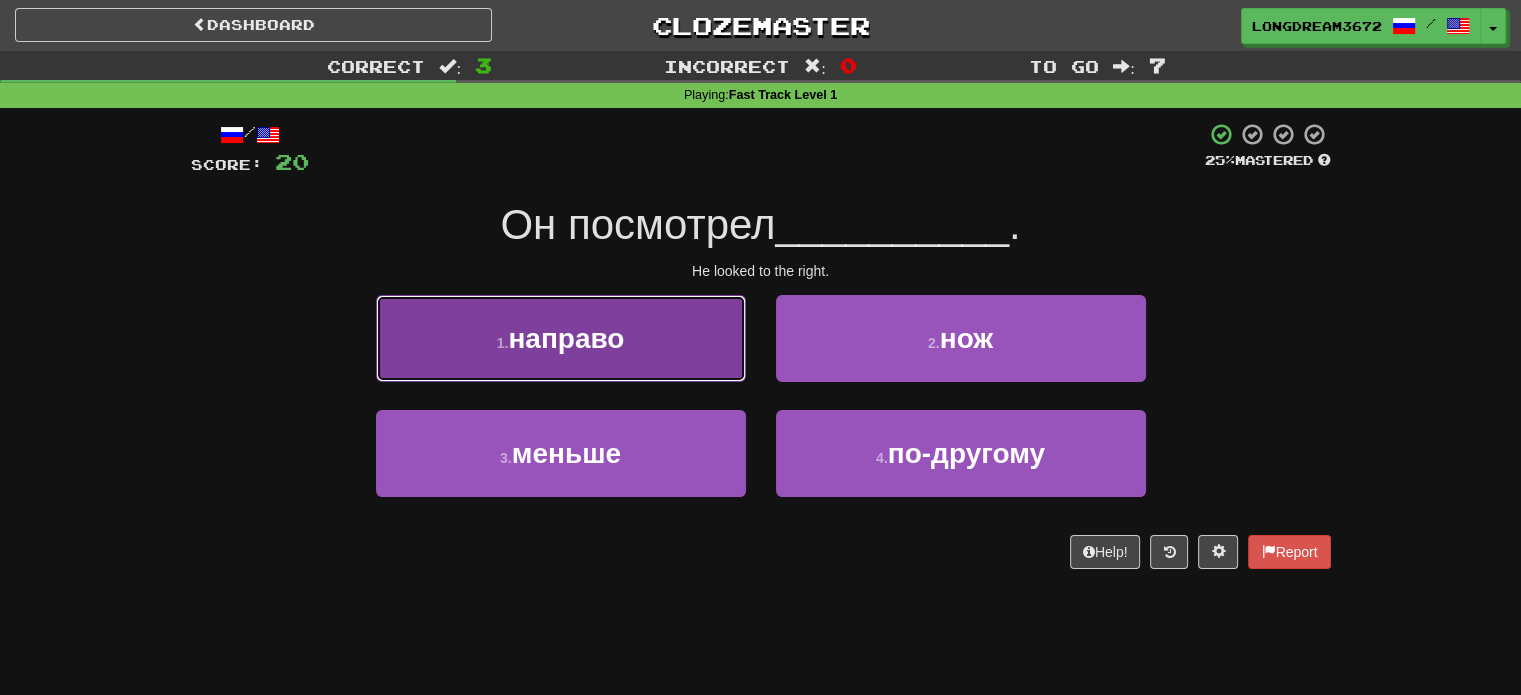 click on "1 .  направо" at bounding box center (561, 338) 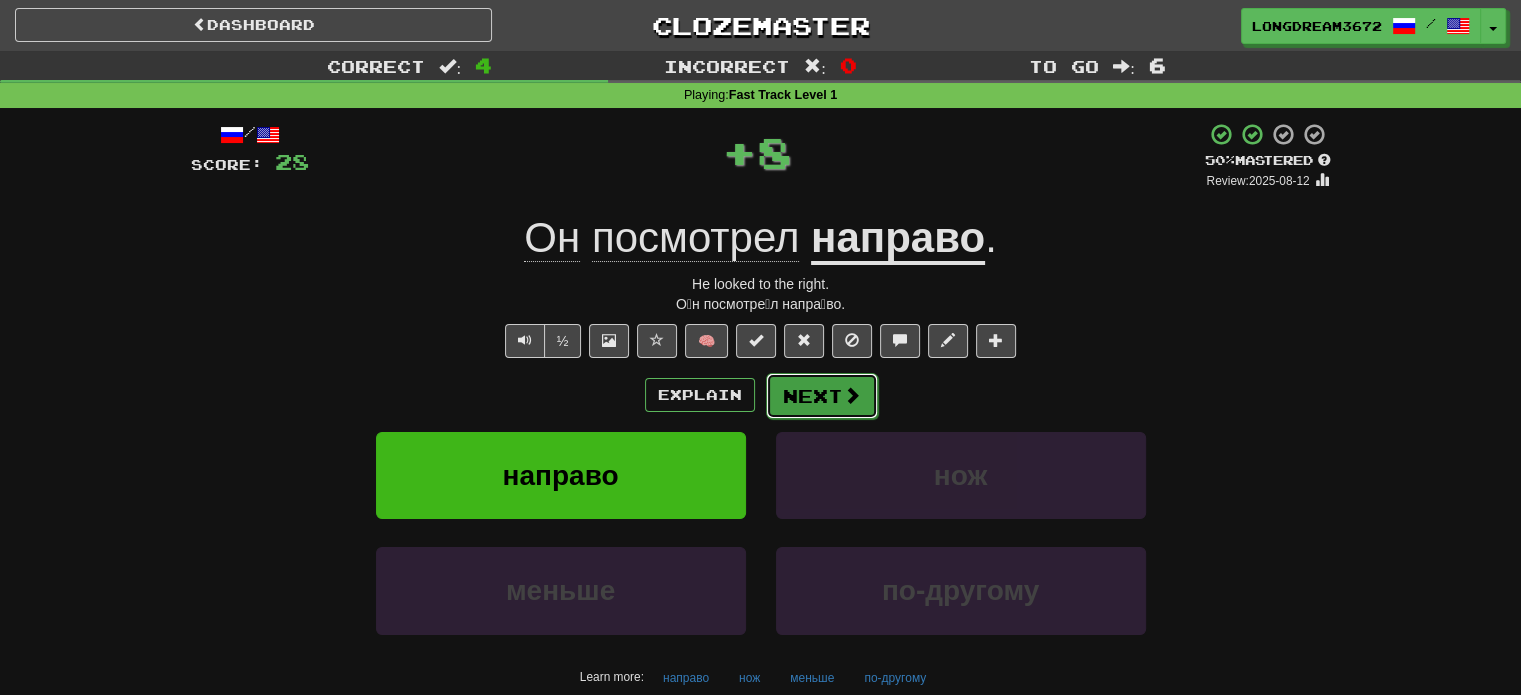 click at bounding box center [852, 395] 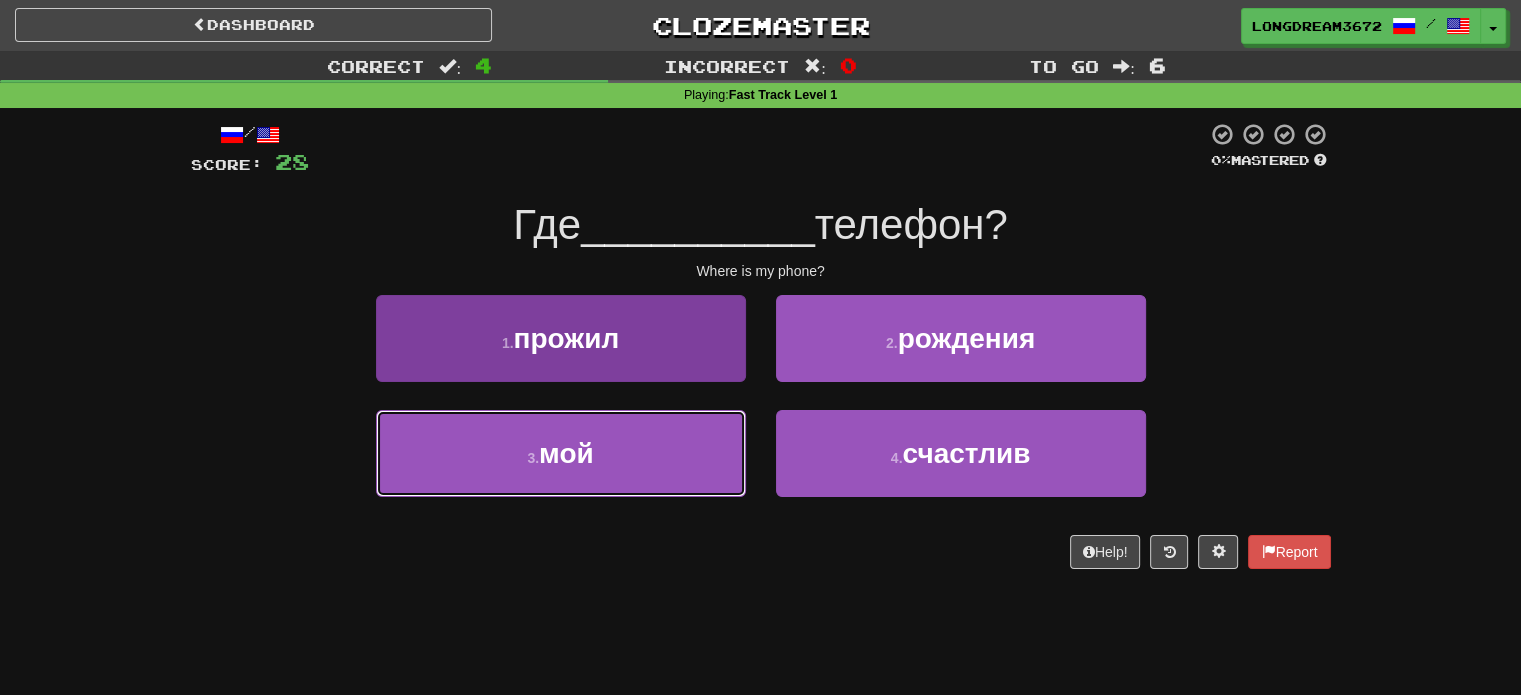 click on "3 .  мой" at bounding box center (561, 453) 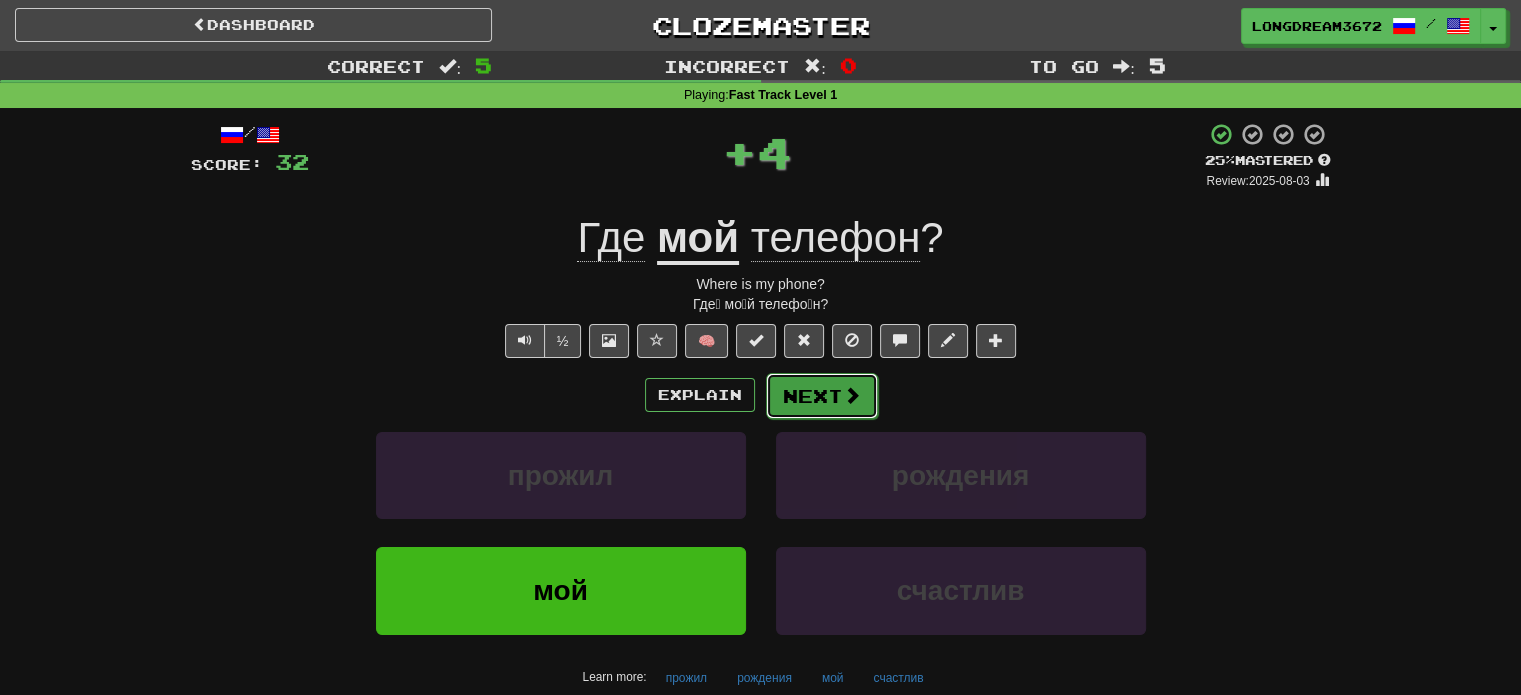 click on "Next" at bounding box center (822, 396) 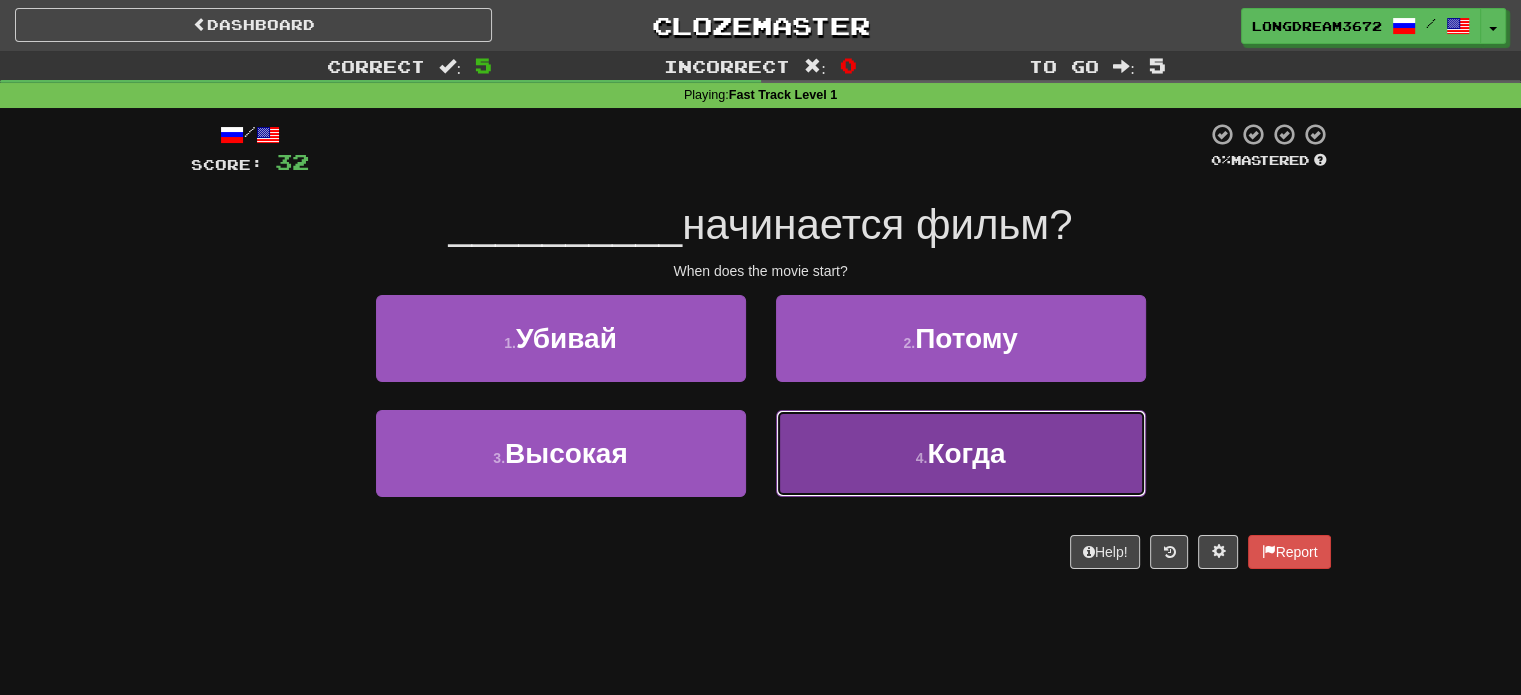 click on "4 .  Когда" at bounding box center [961, 453] 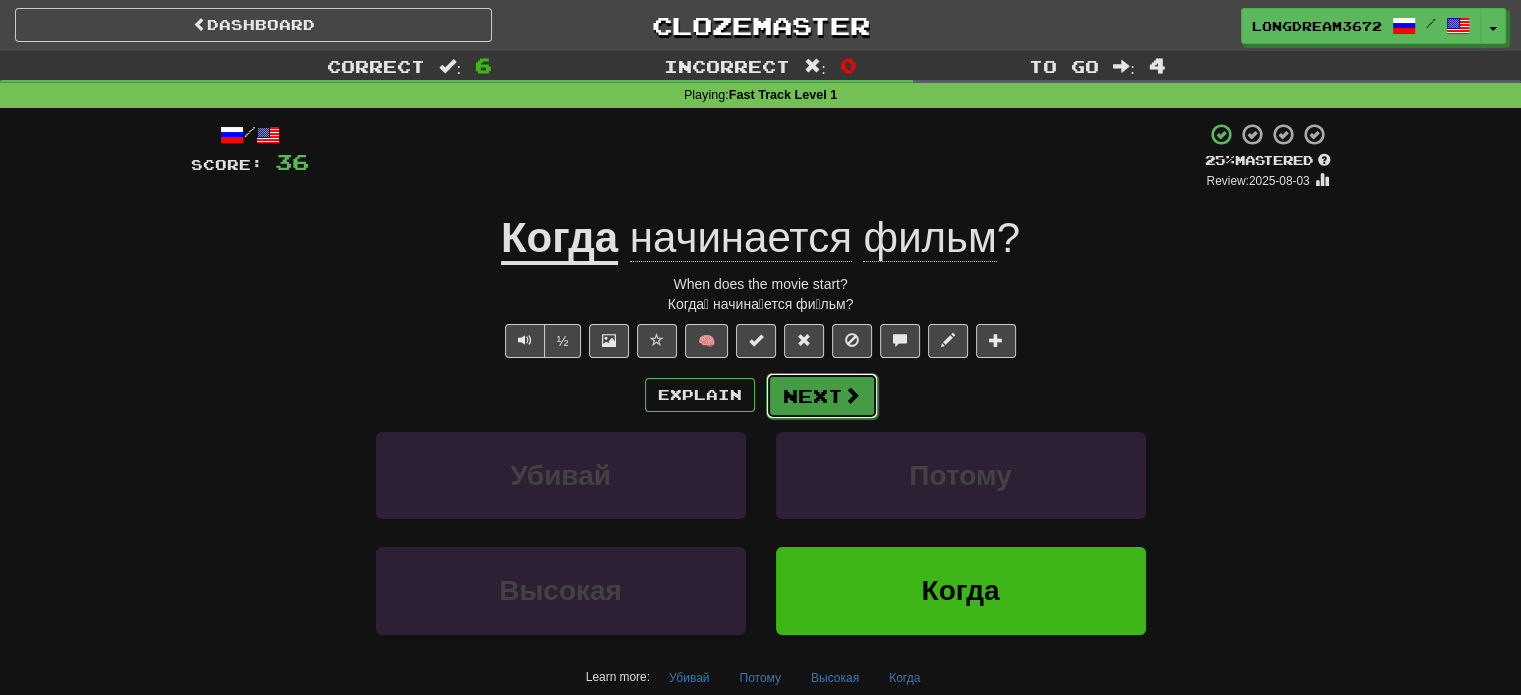 click on "Next" at bounding box center (822, 396) 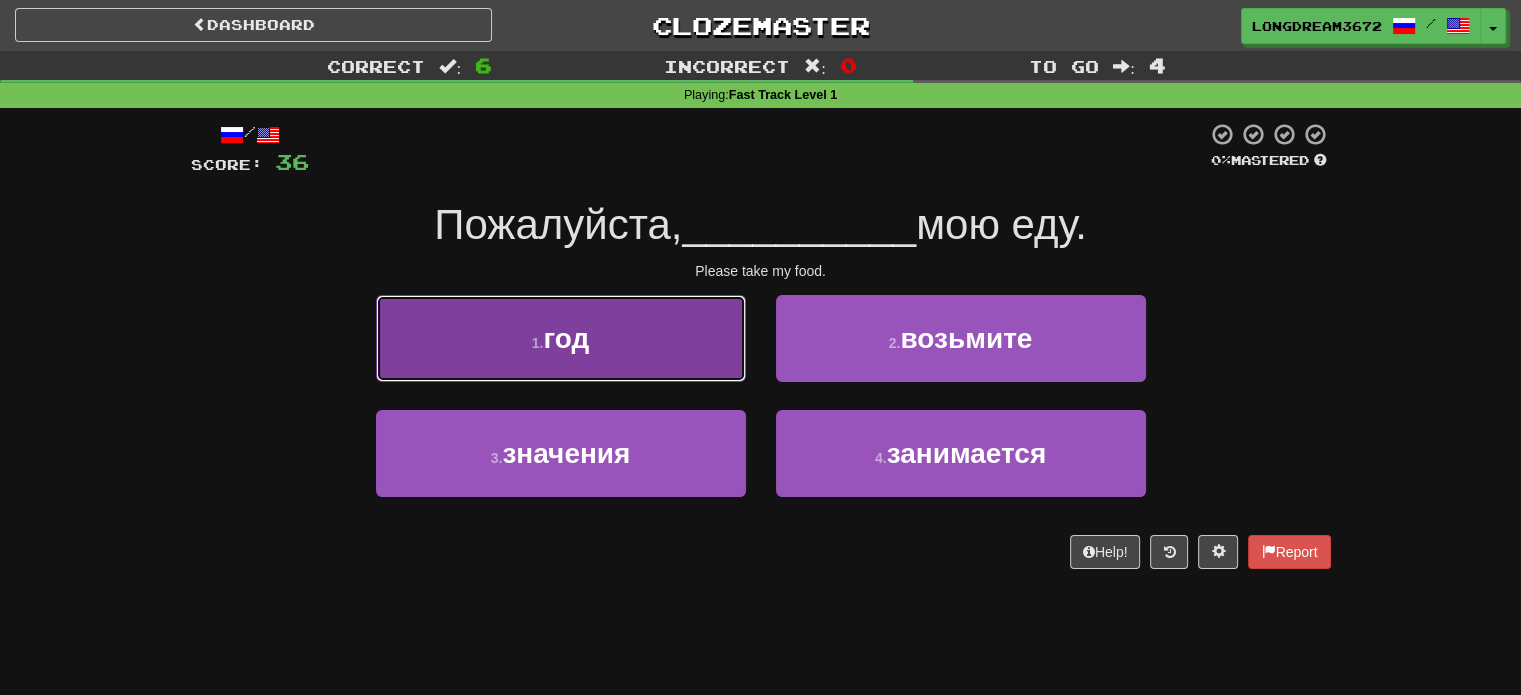 click on "1 .  год" at bounding box center [561, 338] 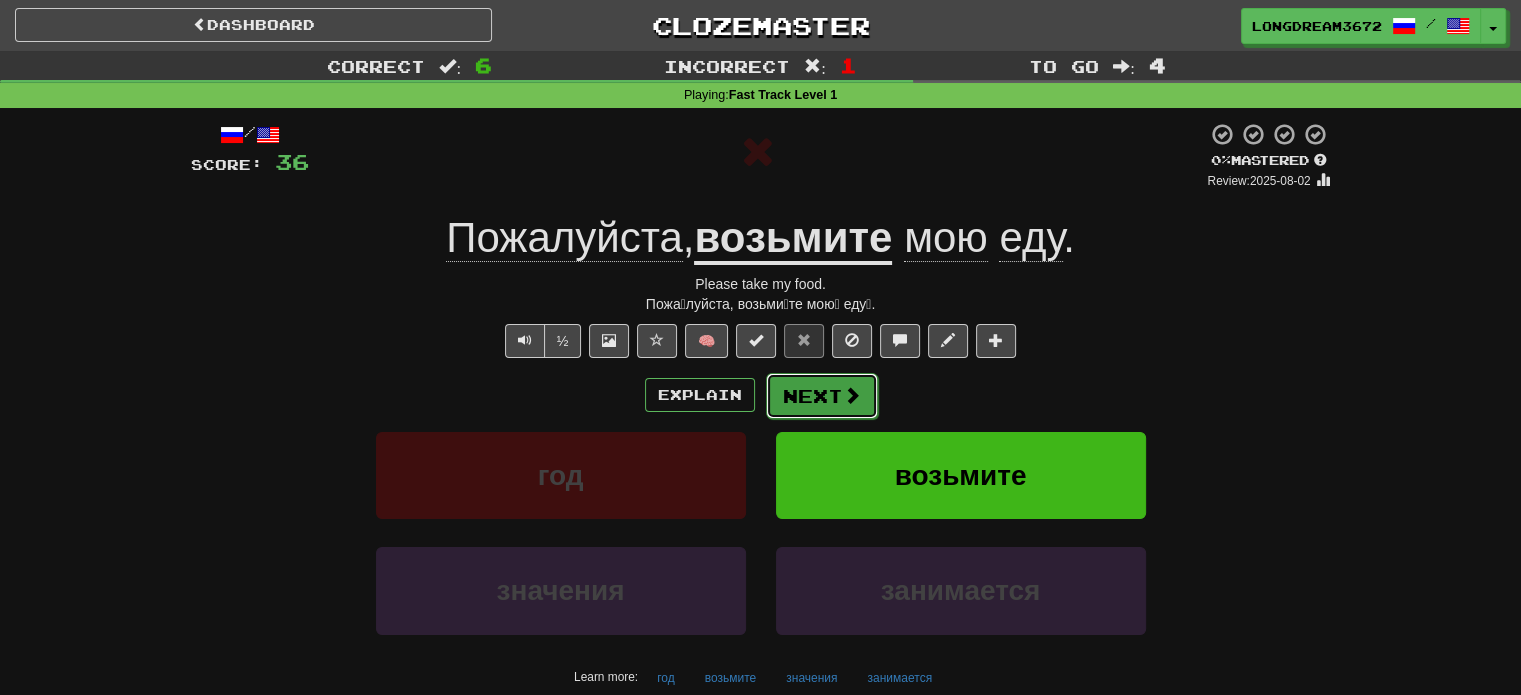 click on "Next" at bounding box center (822, 396) 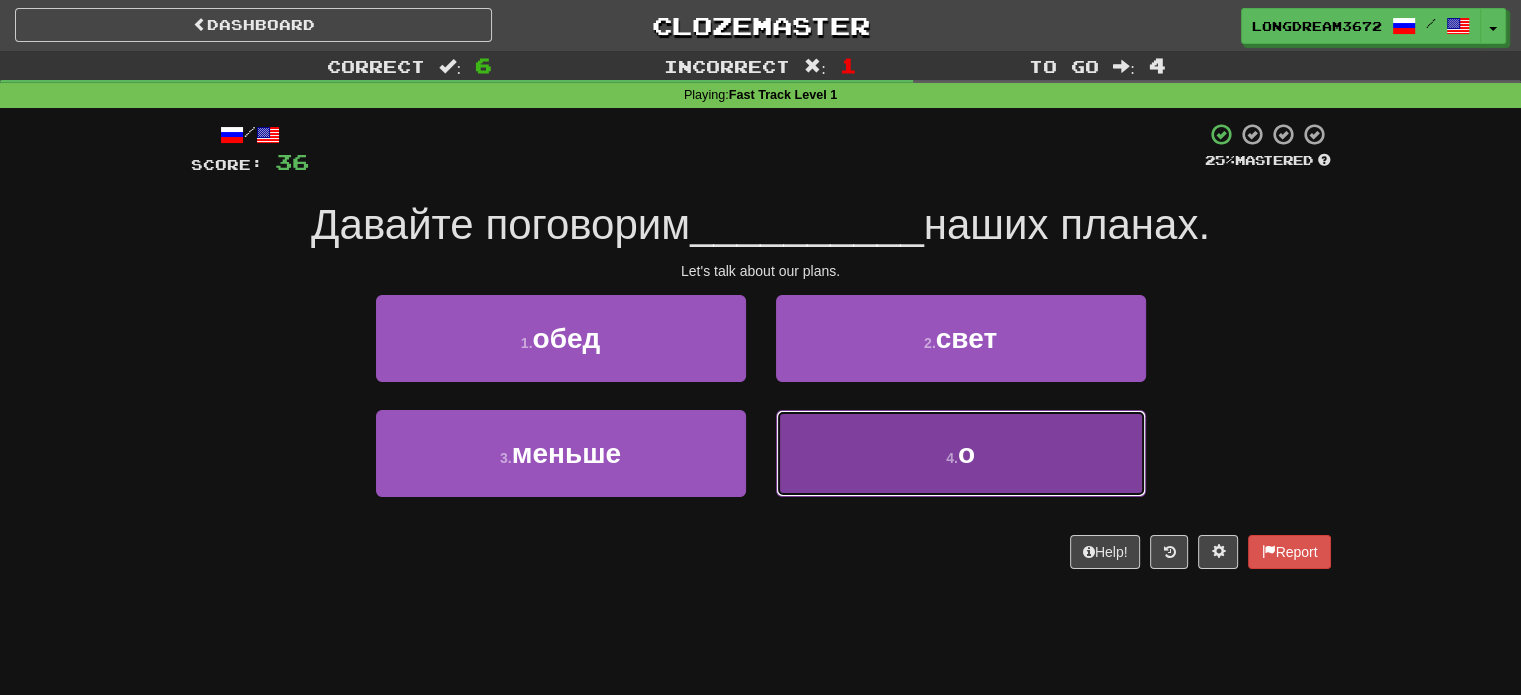 click on "4 .  о" at bounding box center (961, 453) 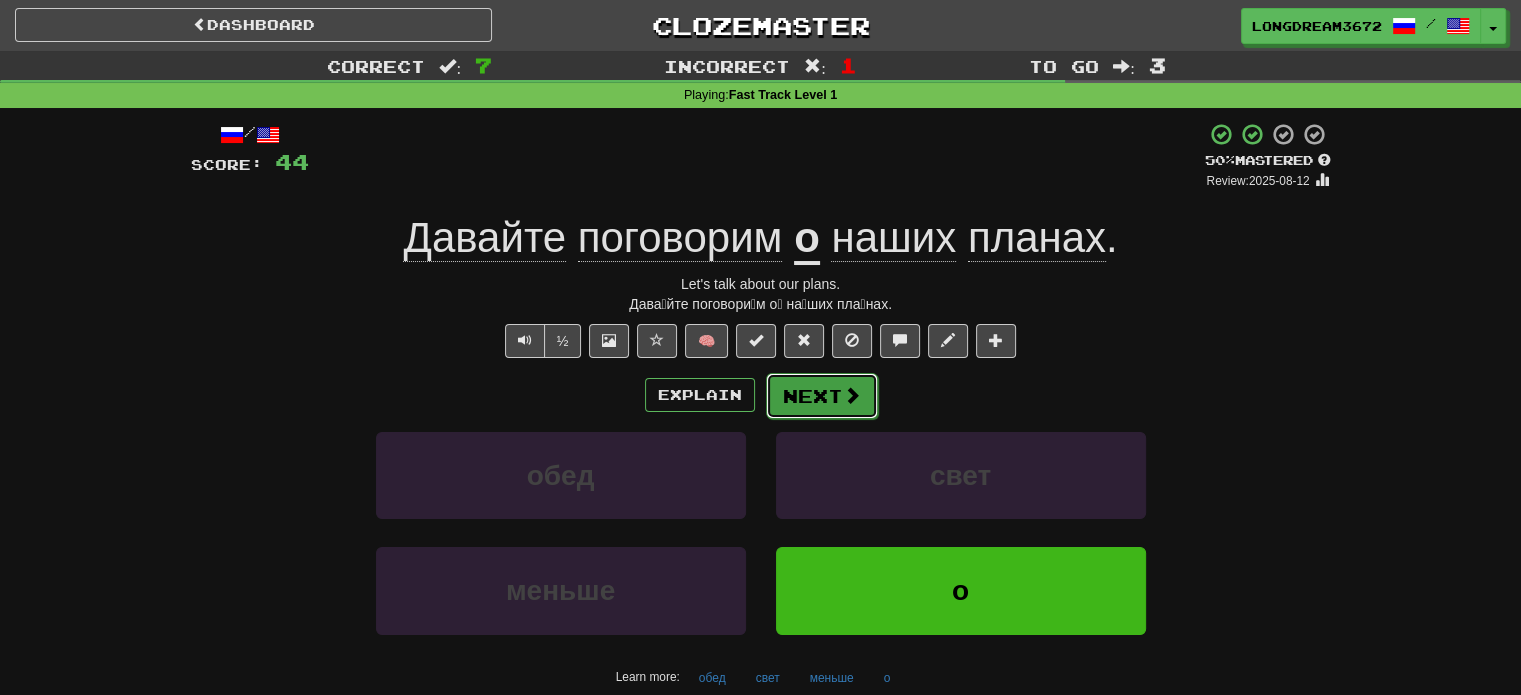 click on "Next" at bounding box center [822, 396] 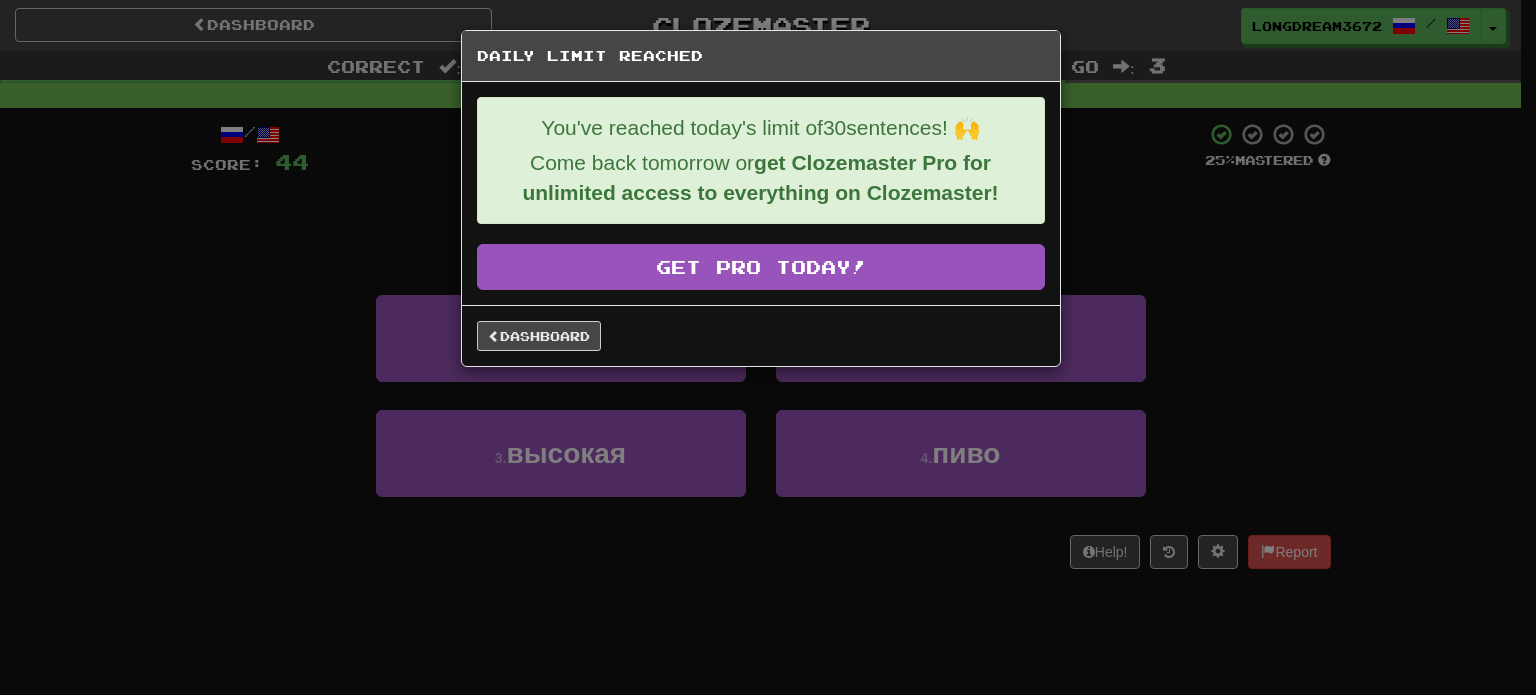 click on "Daily Limit Reached You've reached today's limit of  30  sentences! 🙌  Come back tomorrow or  get Clozemaster Pro for unlimited access to everything on Clozemaster! Get Pro Today! Dashboard" at bounding box center (768, 347) 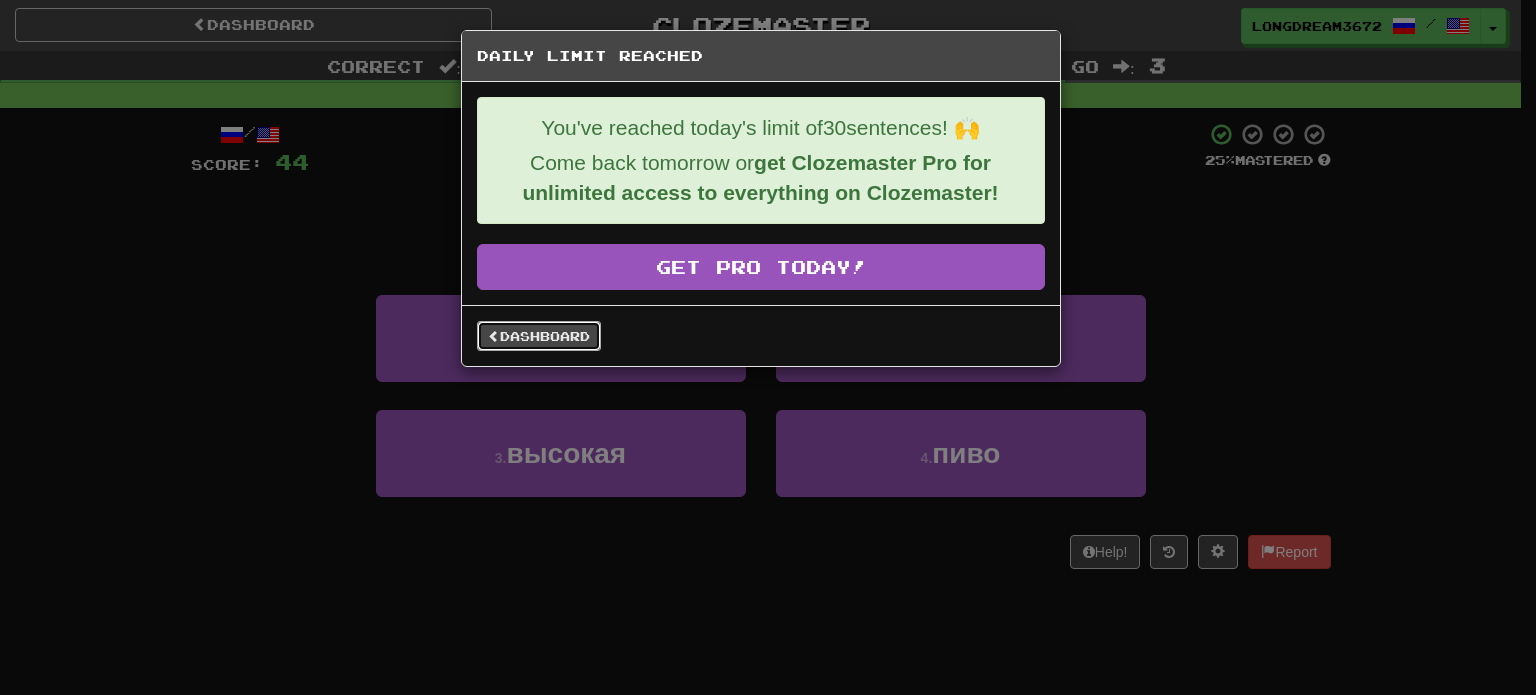 click on "Dashboard" at bounding box center [539, 336] 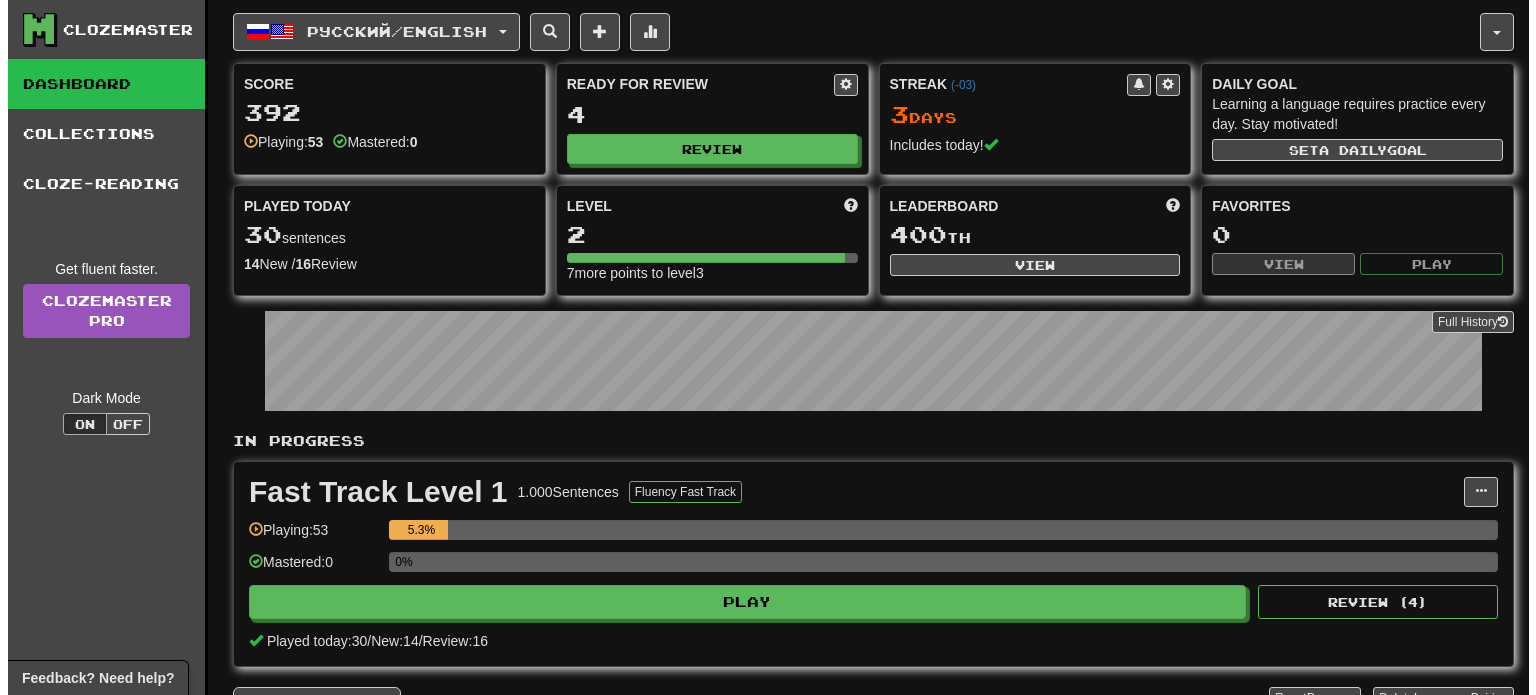 scroll, scrollTop: 0, scrollLeft: 0, axis: both 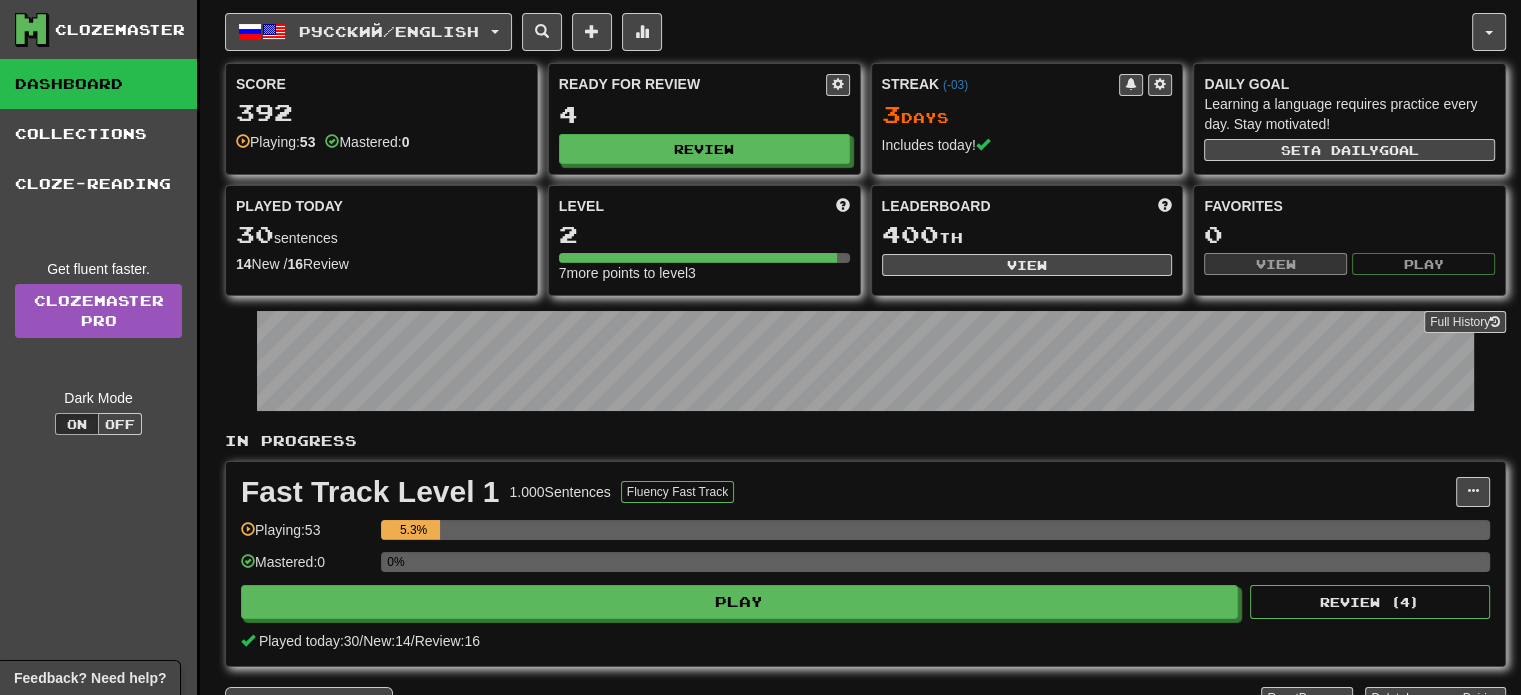 click on "Ready for Review 4   Review" at bounding box center [704, 119] 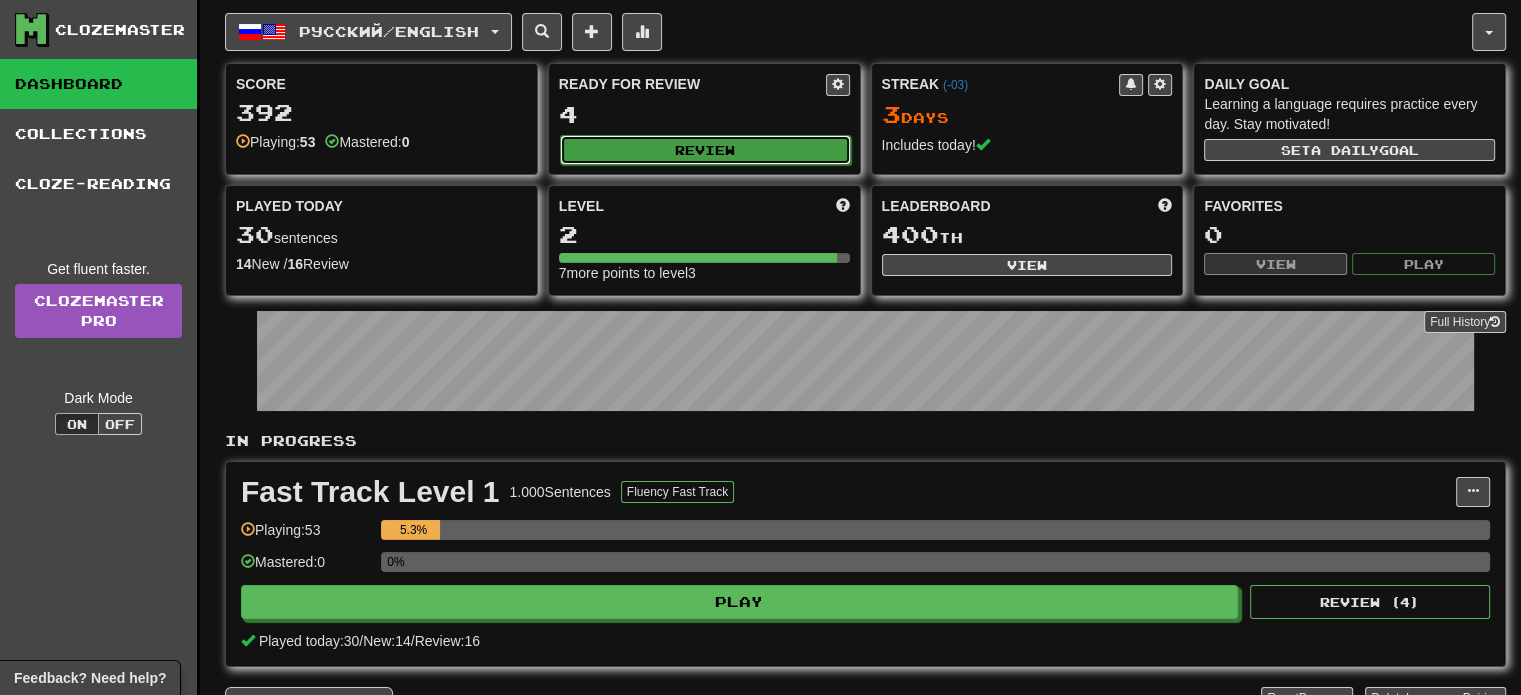 click on "Review" at bounding box center (705, 150) 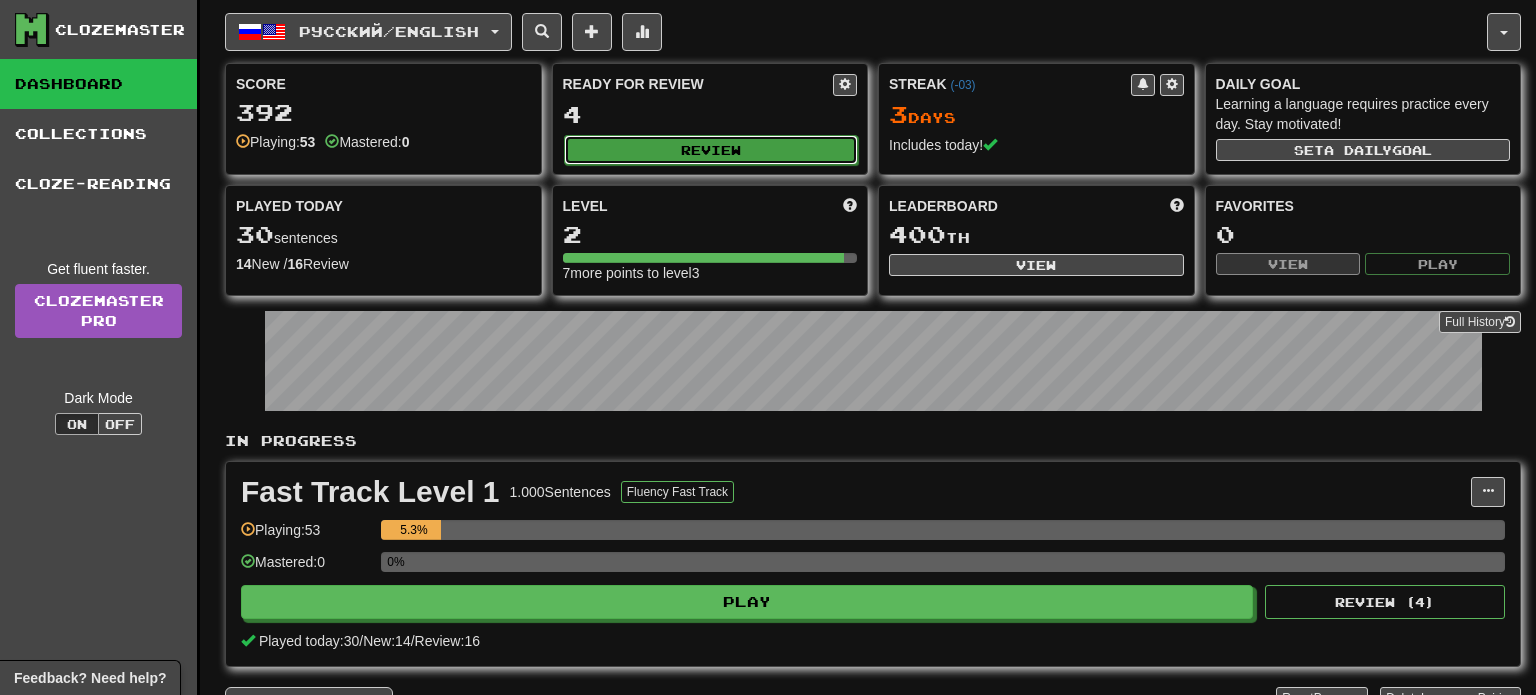 select on "**" 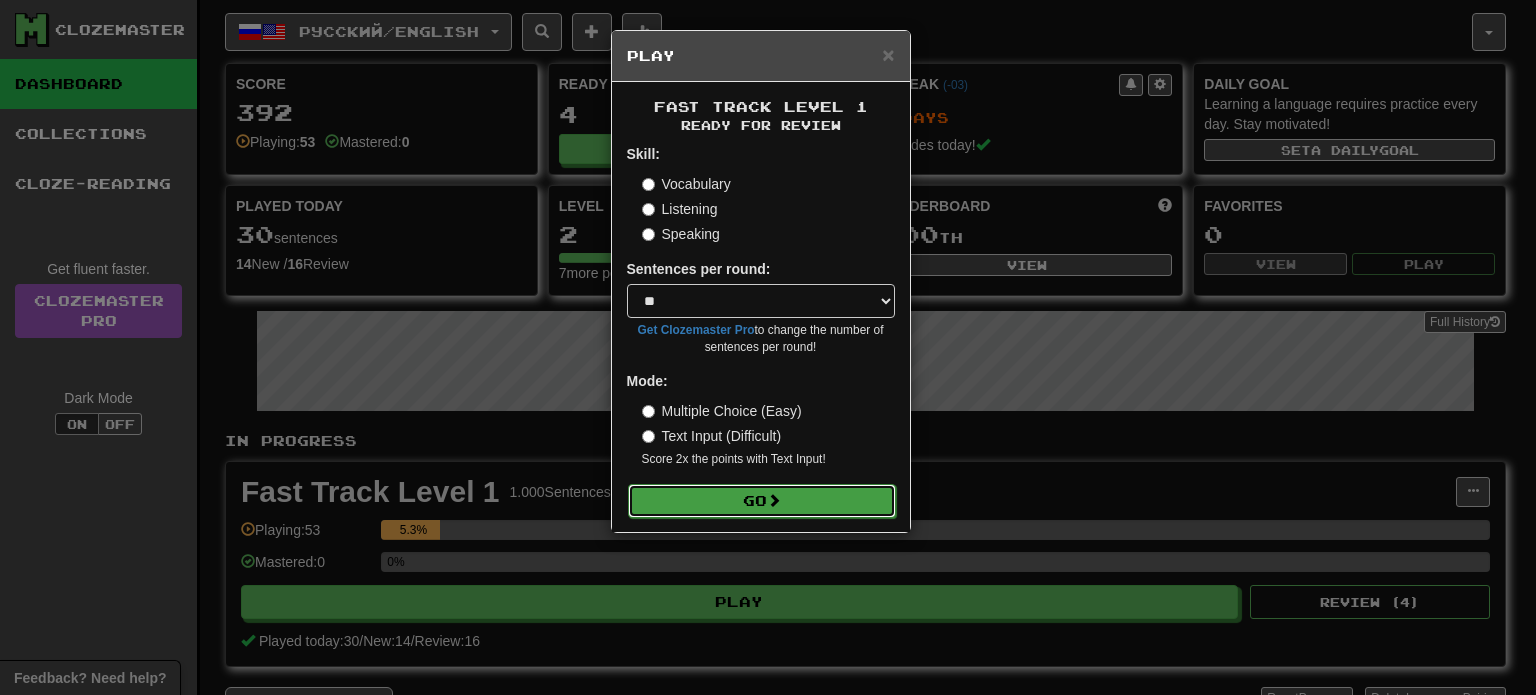 click on "Go" at bounding box center (762, 501) 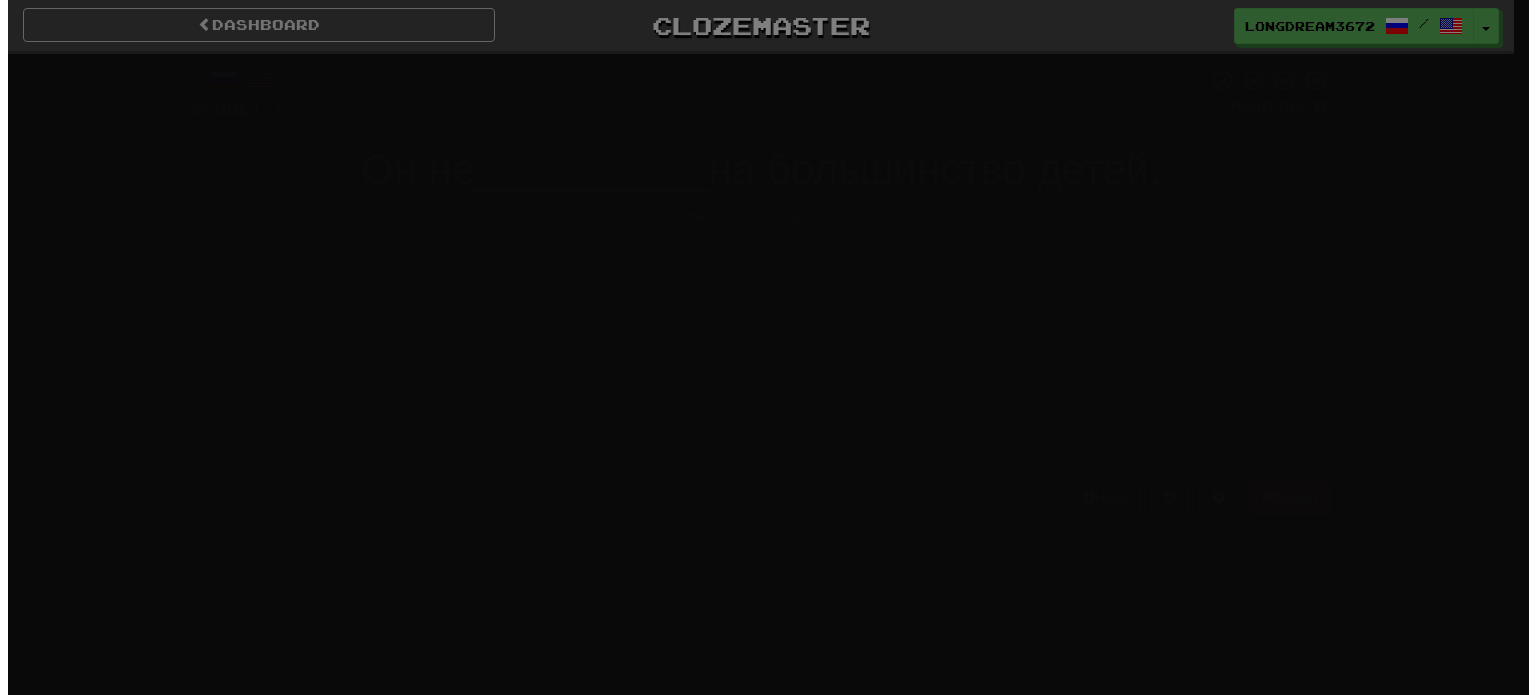 scroll, scrollTop: 0, scrollLeft: 0, axis: both 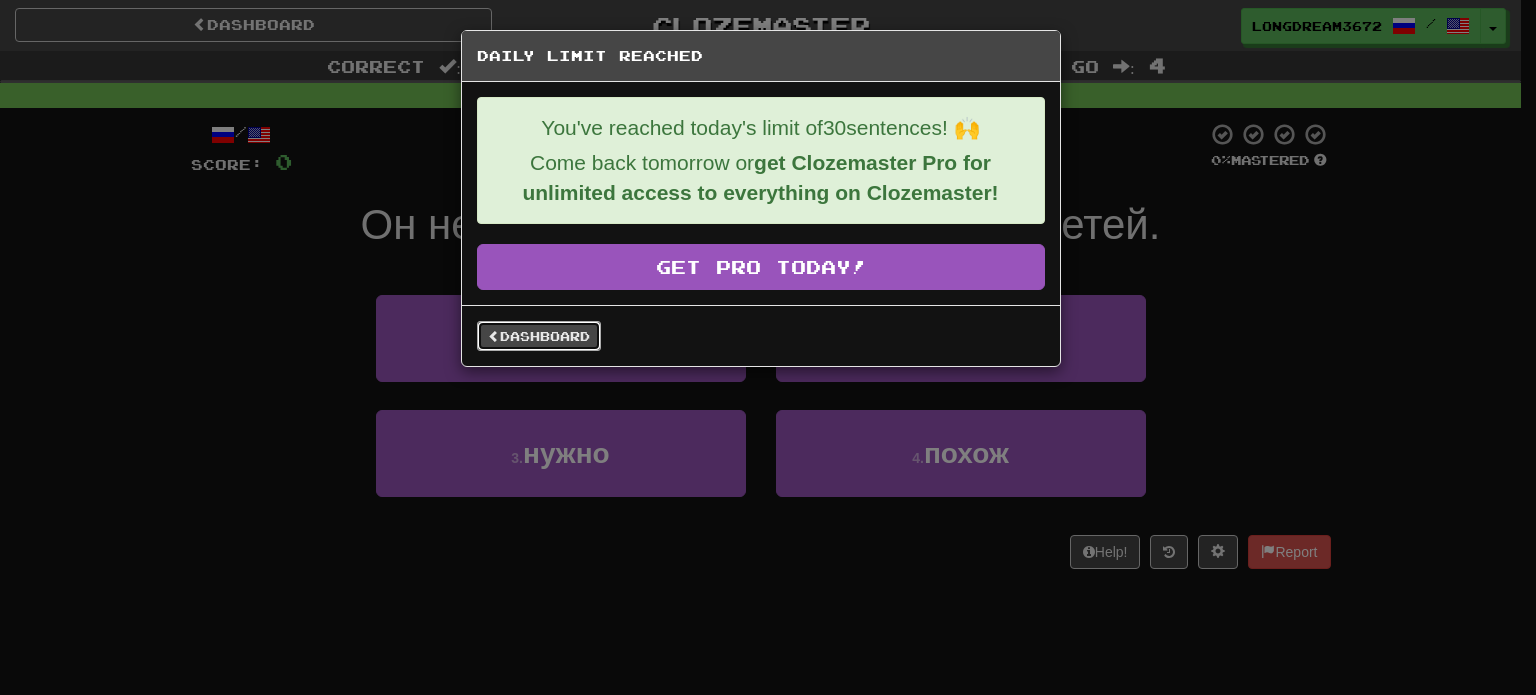 click on "Dashboard" at bounding box center [539, 336] 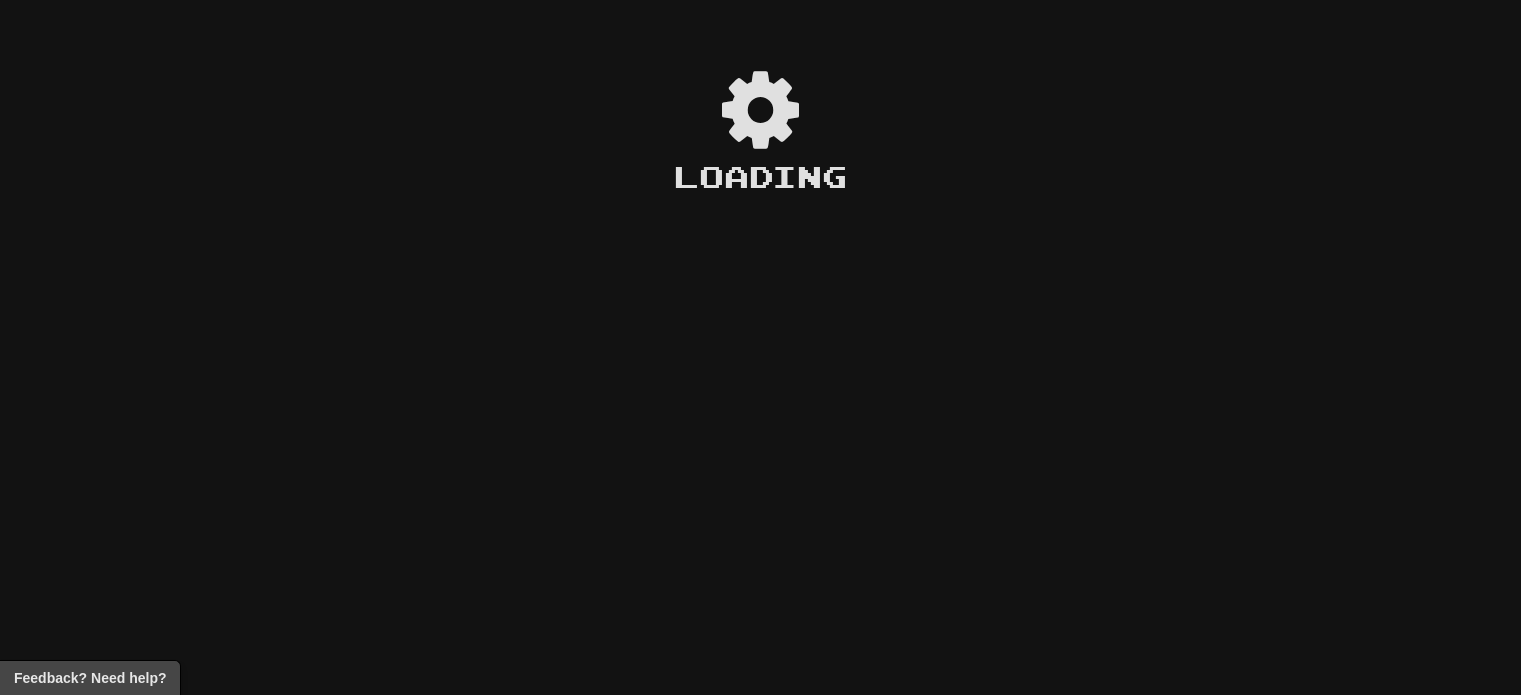 scroll, scrollTop: 0, scrollLeft: 0, axis: both 